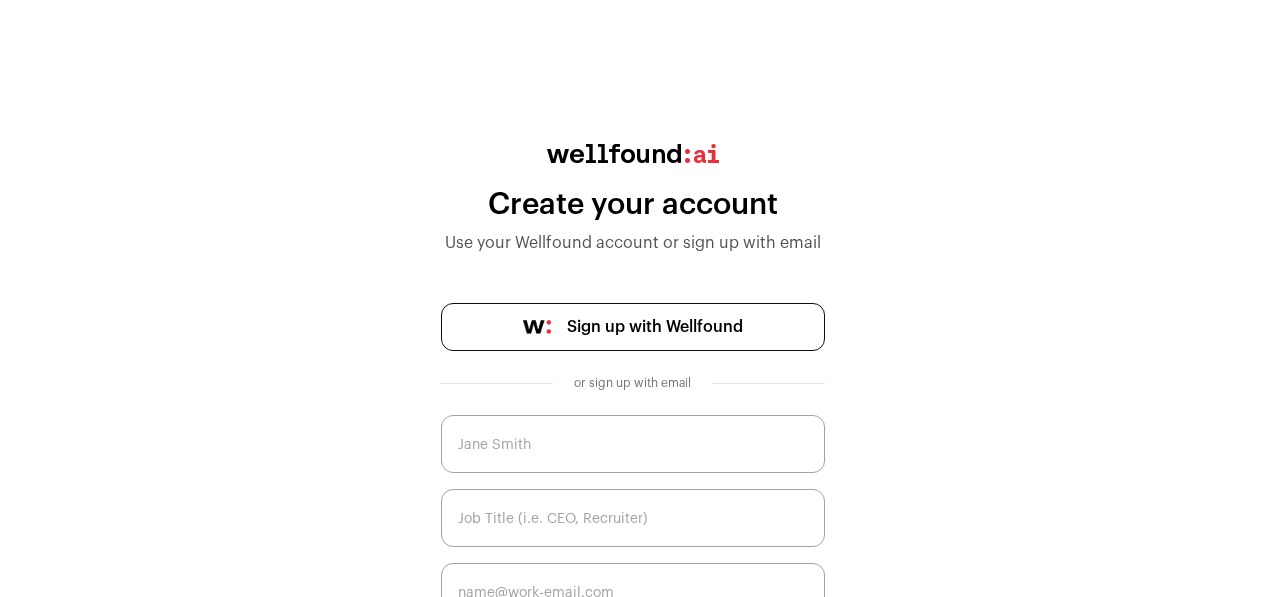 scroll, scrollTop: 143, scrollLeft: 0, axis: vertical 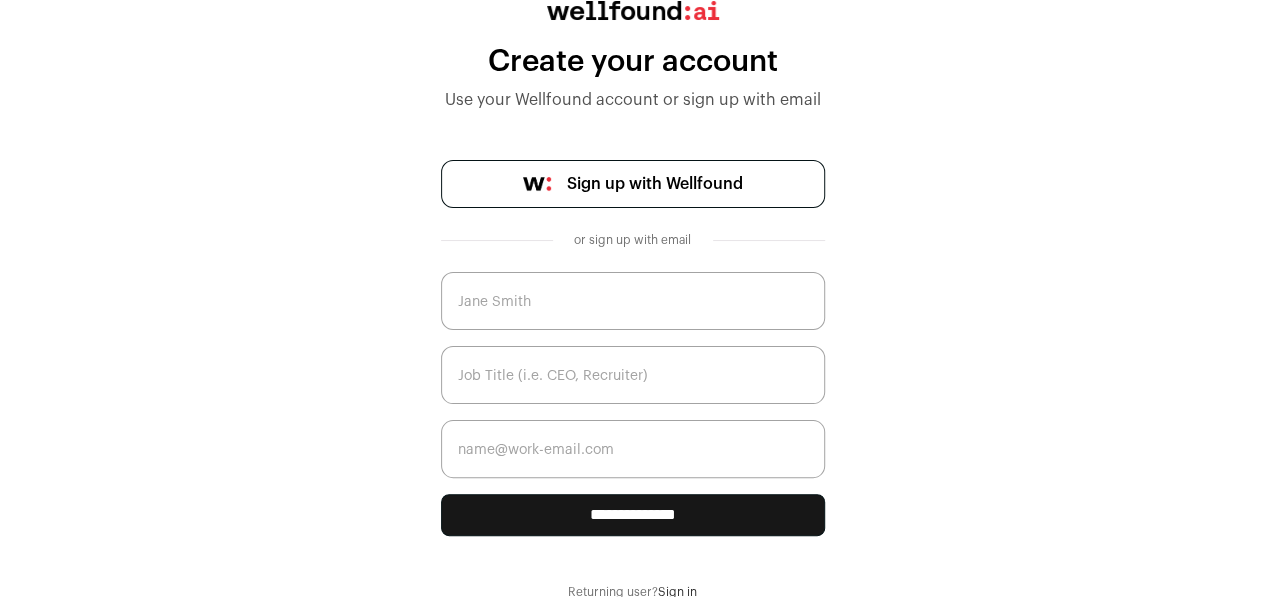 drag, startPoint x: 0, startPoint y: 0, endPoint x: 522, endPoint y: 325, distance: 614.9057 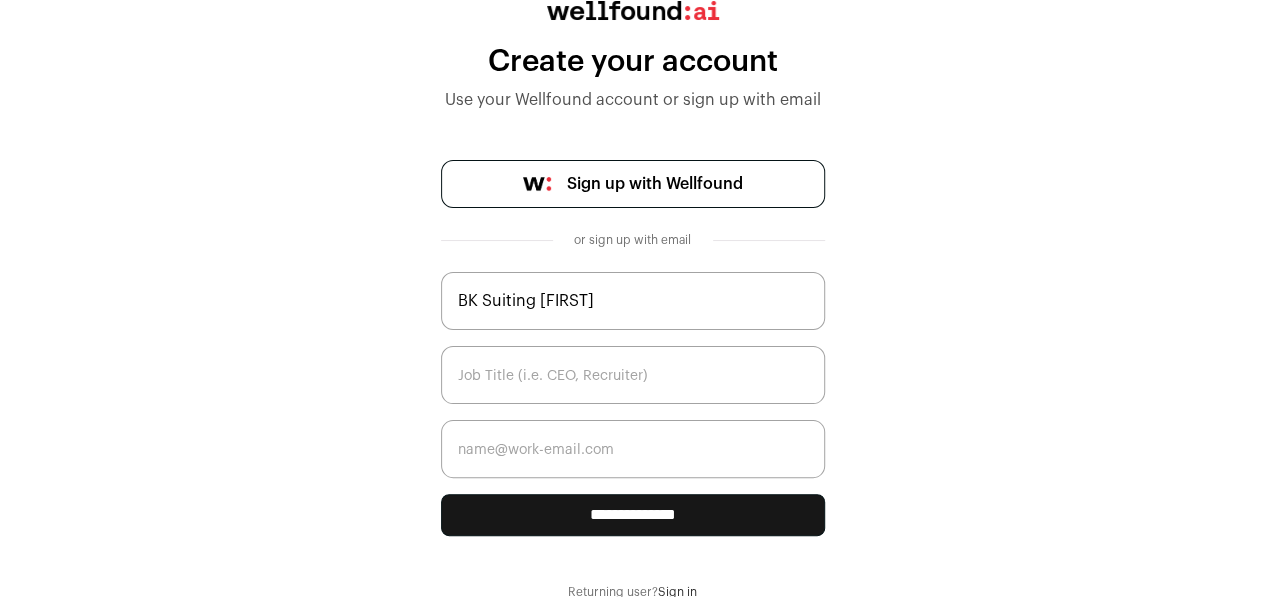 type on "[USERNAME]@example.com" 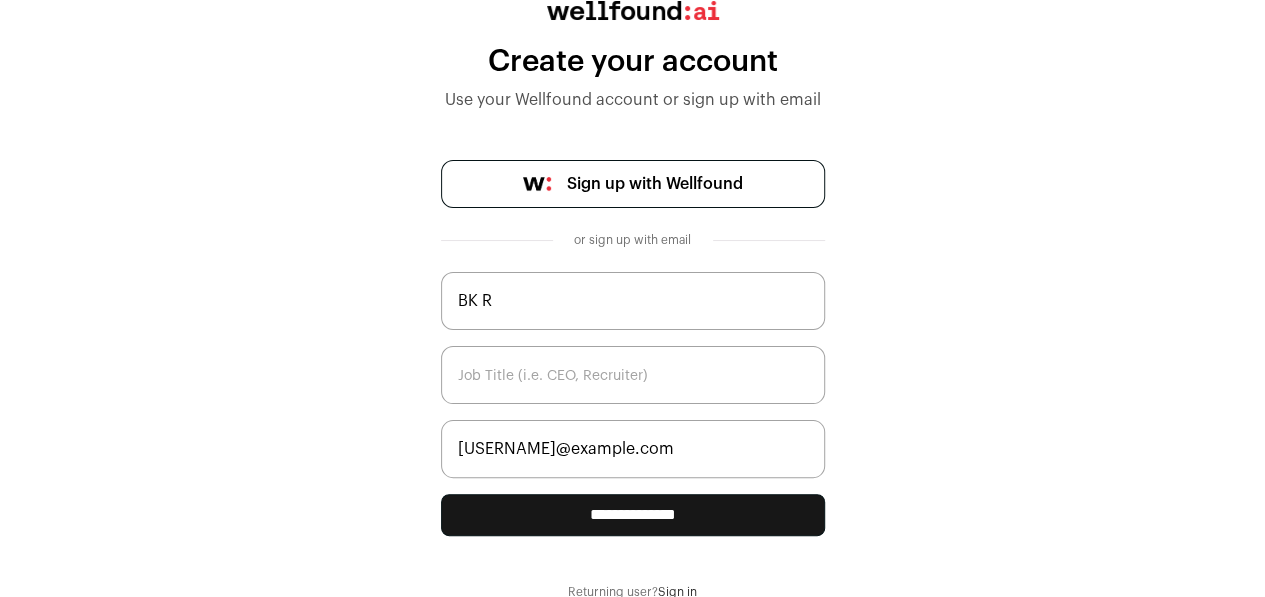 type on "[NAME]" 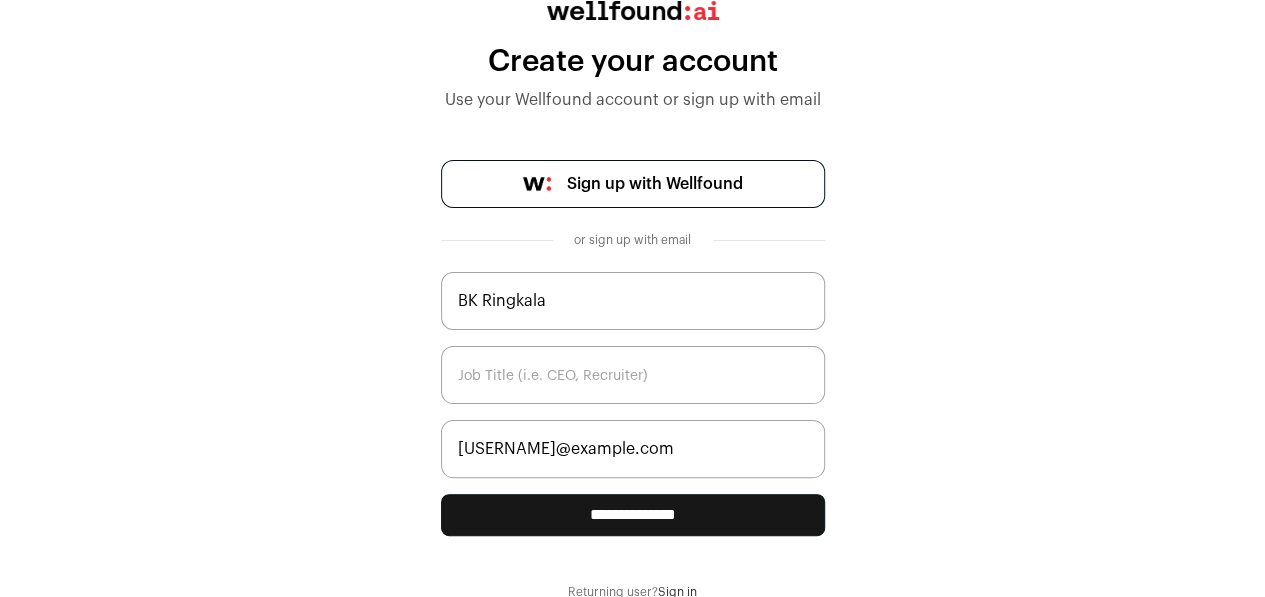 click at bounding box center (633, 375) 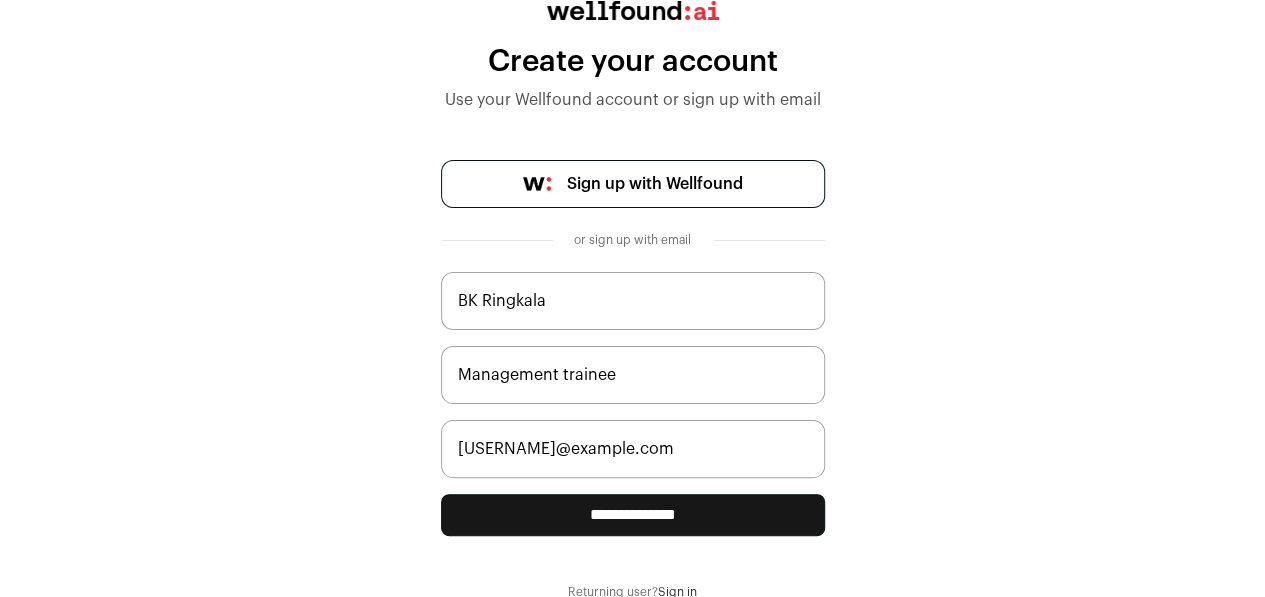 type on "Management trainee" 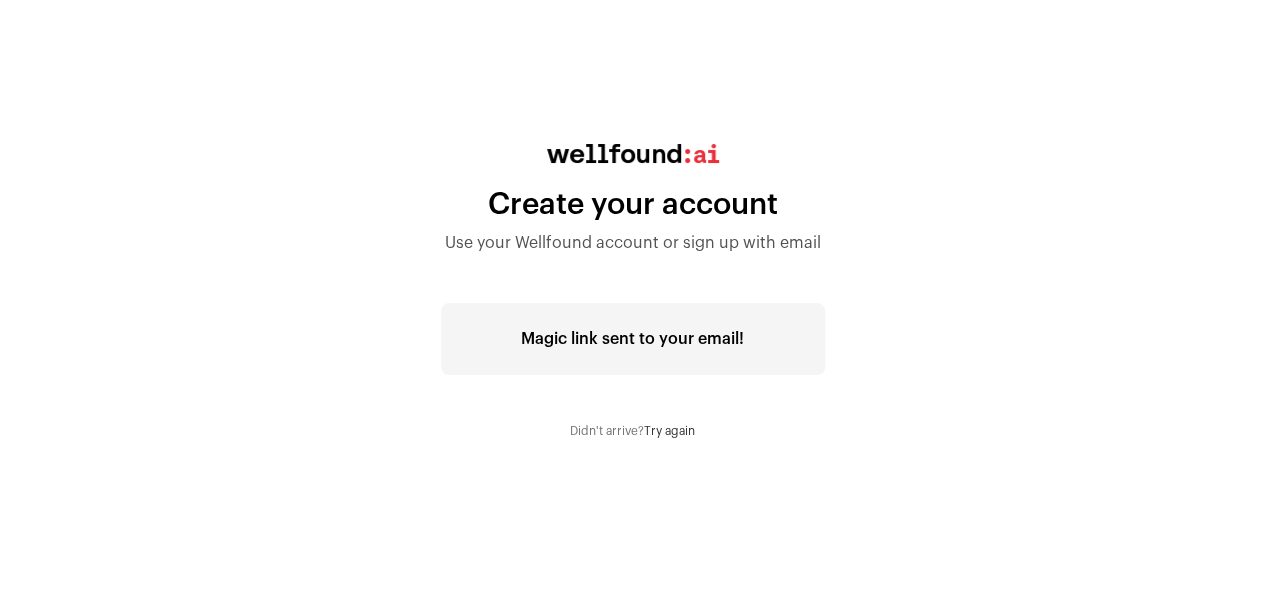 scroll, scrollTop: 0, scrollLeft: 0, axis: both 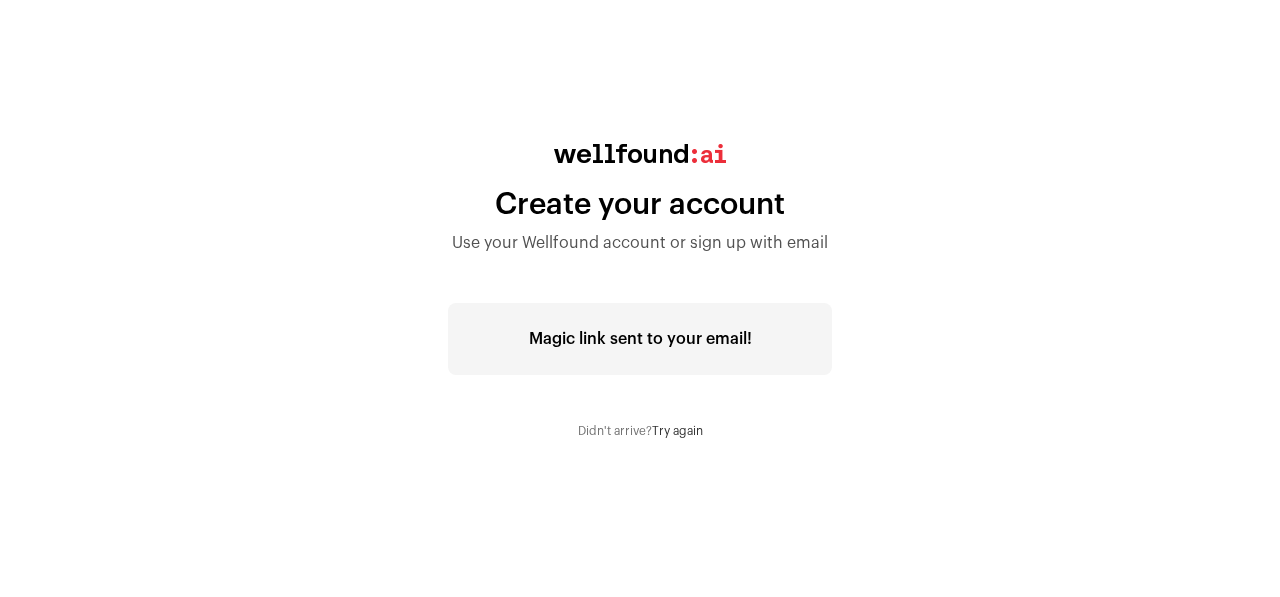 click on "Create your account
Use your Wellfound account or sign up with email
Magic link sent to your email!
Didn't arrive?
Try again" at bounding box center [640, 219] 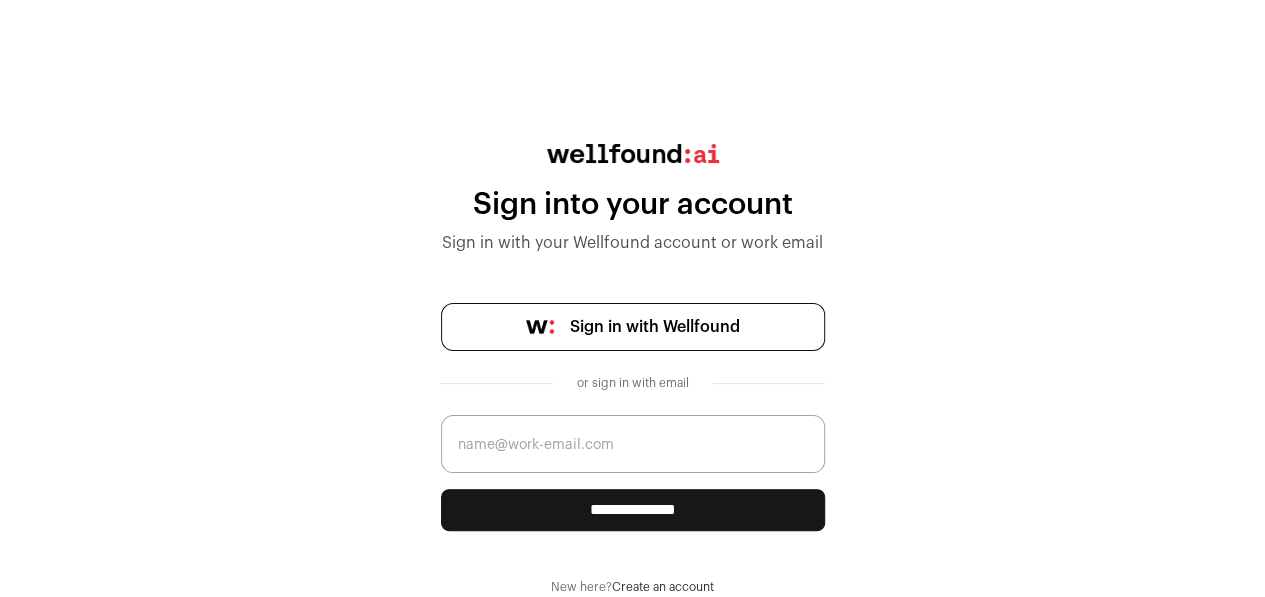 click at bounding box center (633, 444) 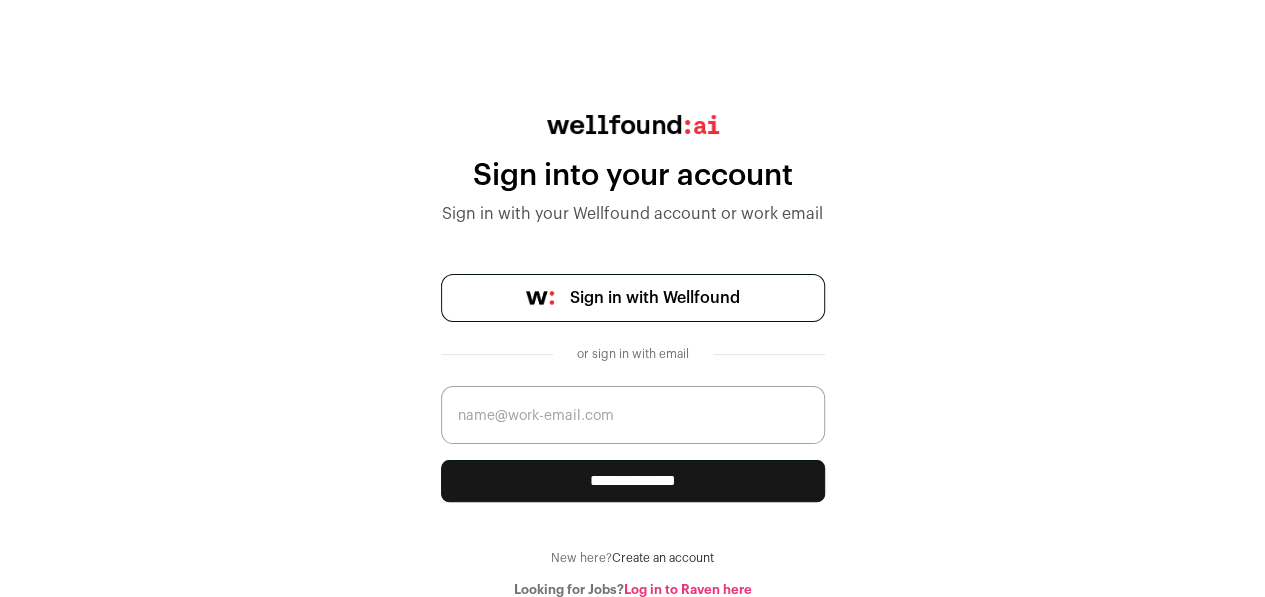 click at bounding box center (633, 415) 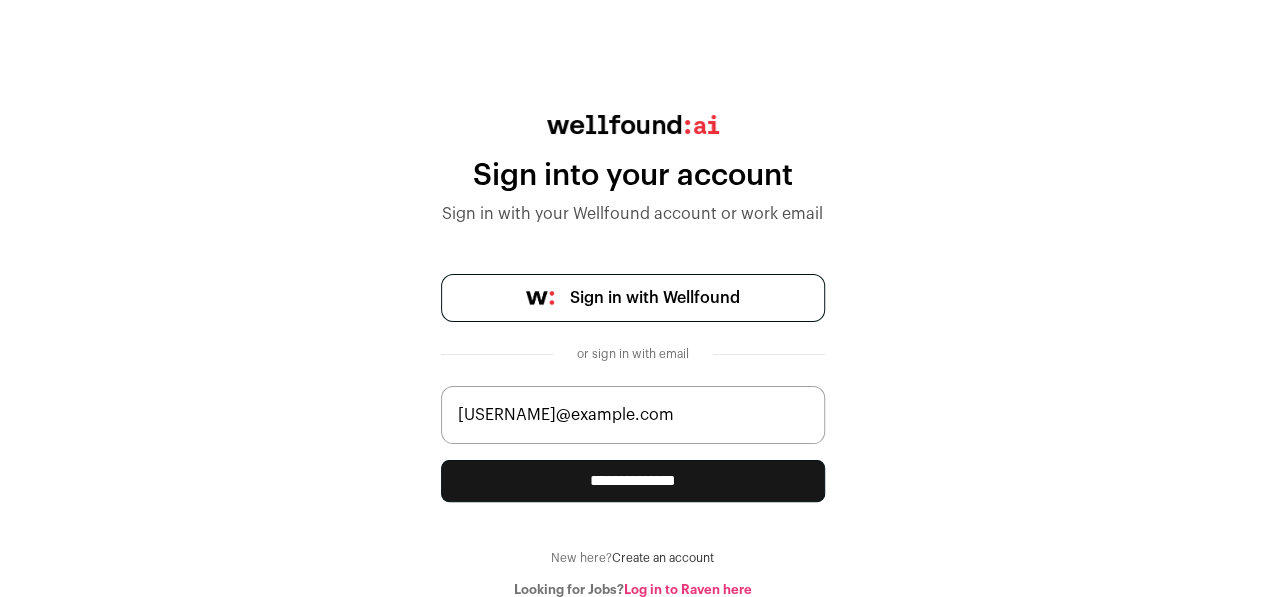 click on "**********" at bounding box center [633, 481] 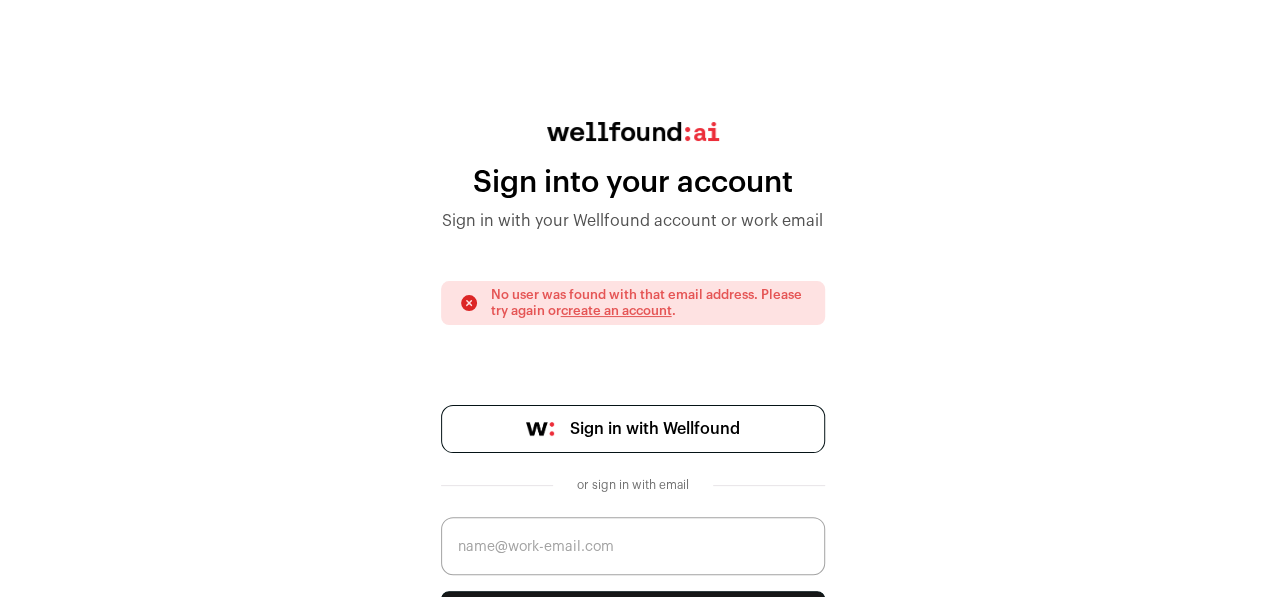 scroll, scrollTop: 0, scrollLeft: 0, axis: both 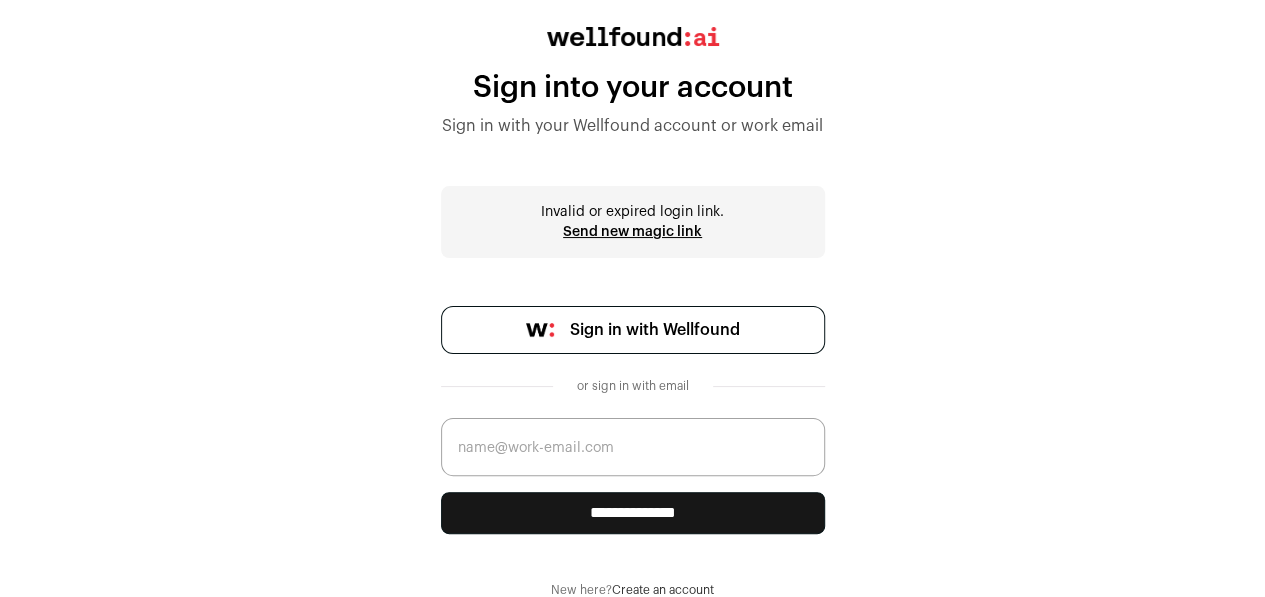click at bounding box center [633, 447] 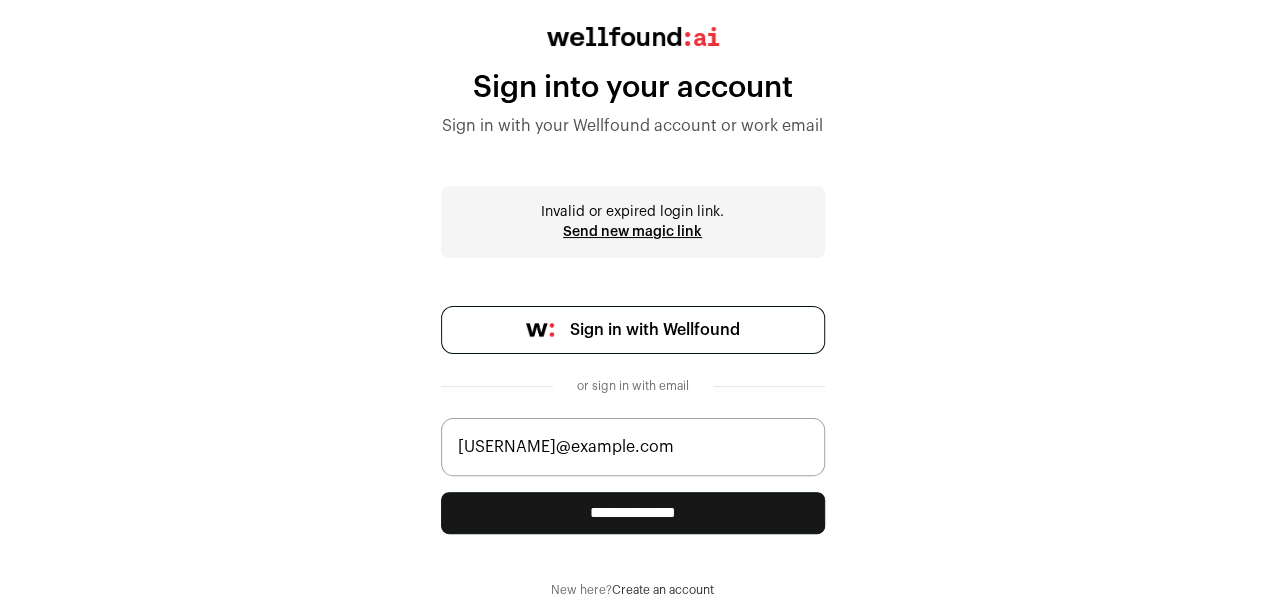 click on "Sign in with Wellfound" at bounding box center [633, 330] 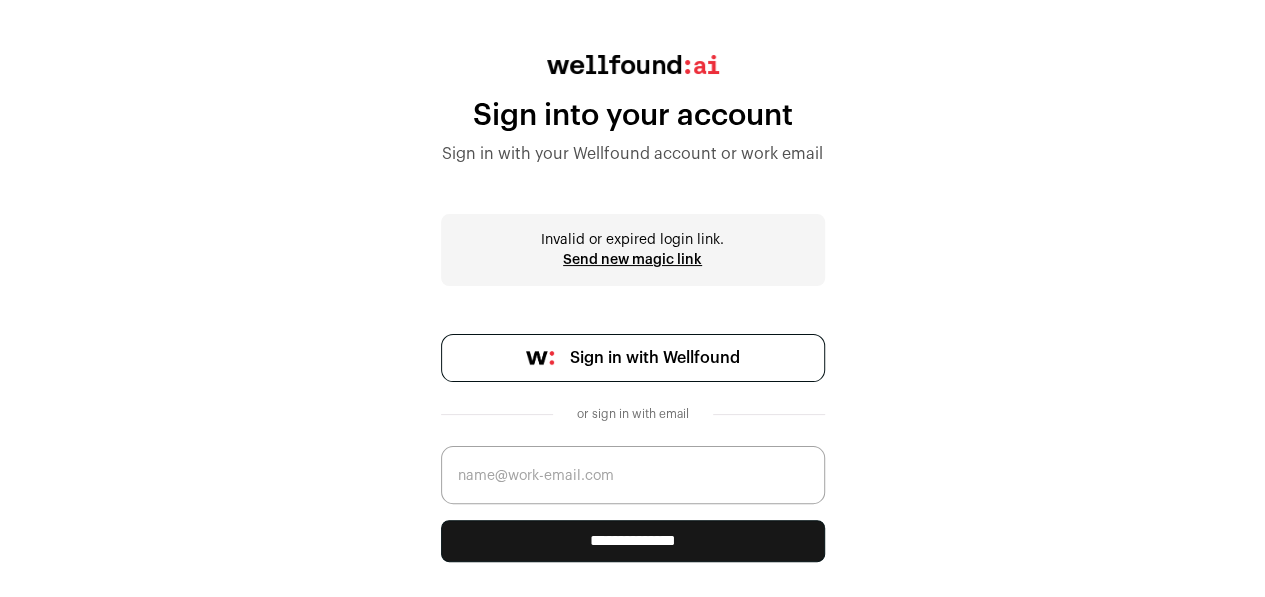 scroll, scrollTop: 91, scrollLeft: 0, axis: vertical 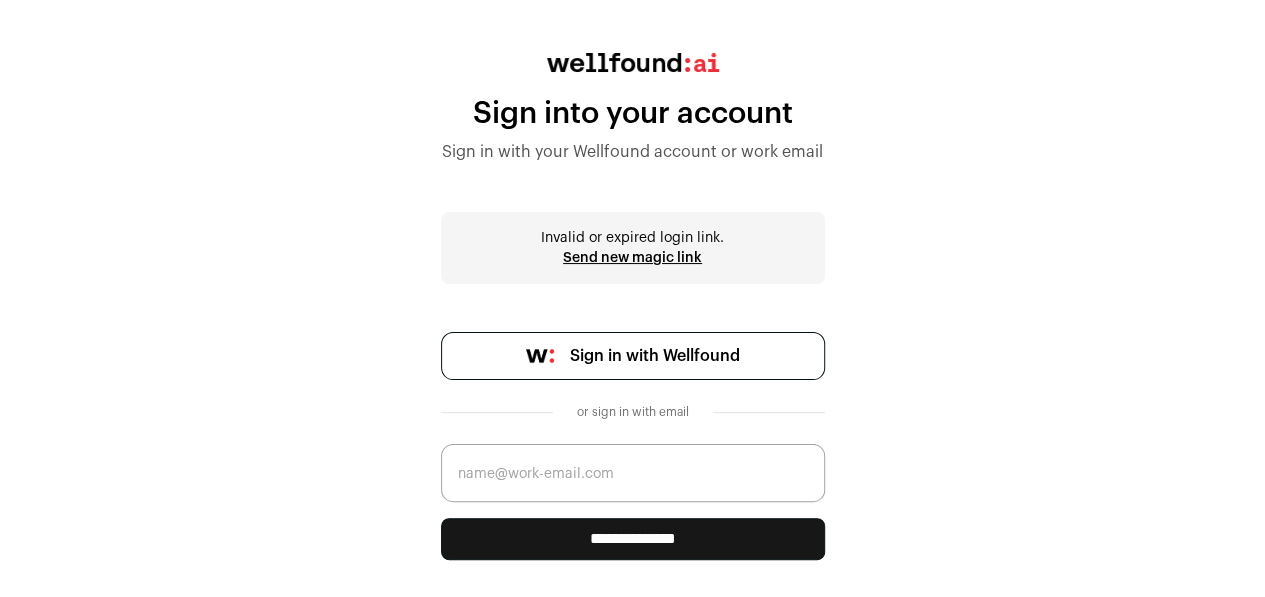 click at bounding box center [633, 473] 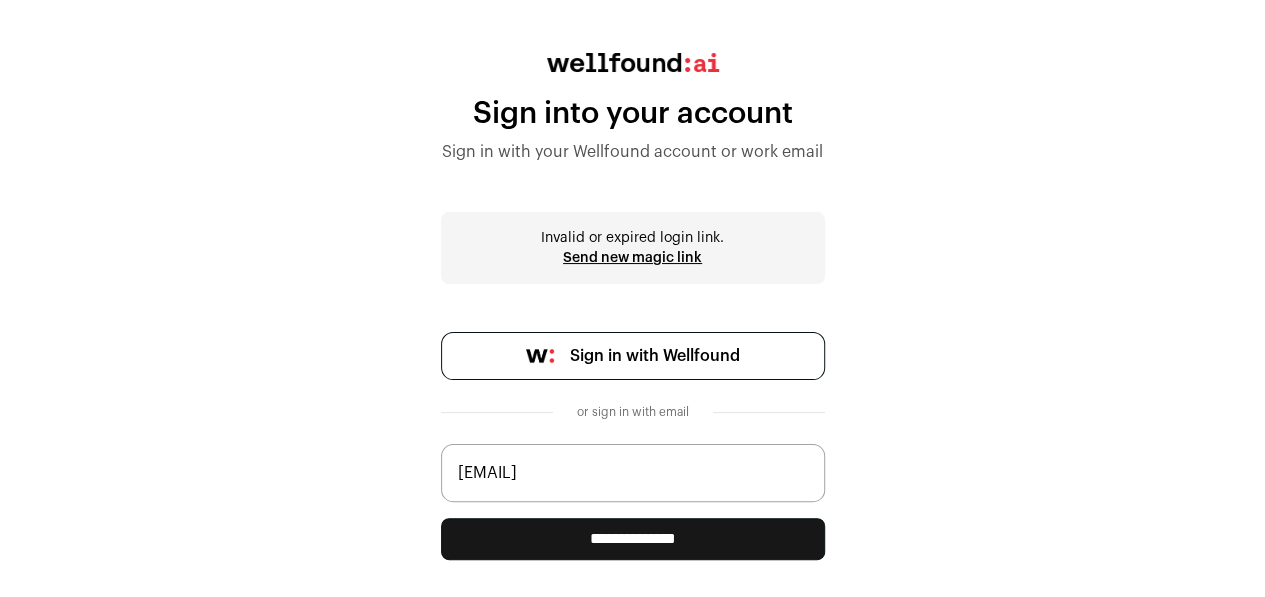 click on "**********" at bounding box center (633, 539) 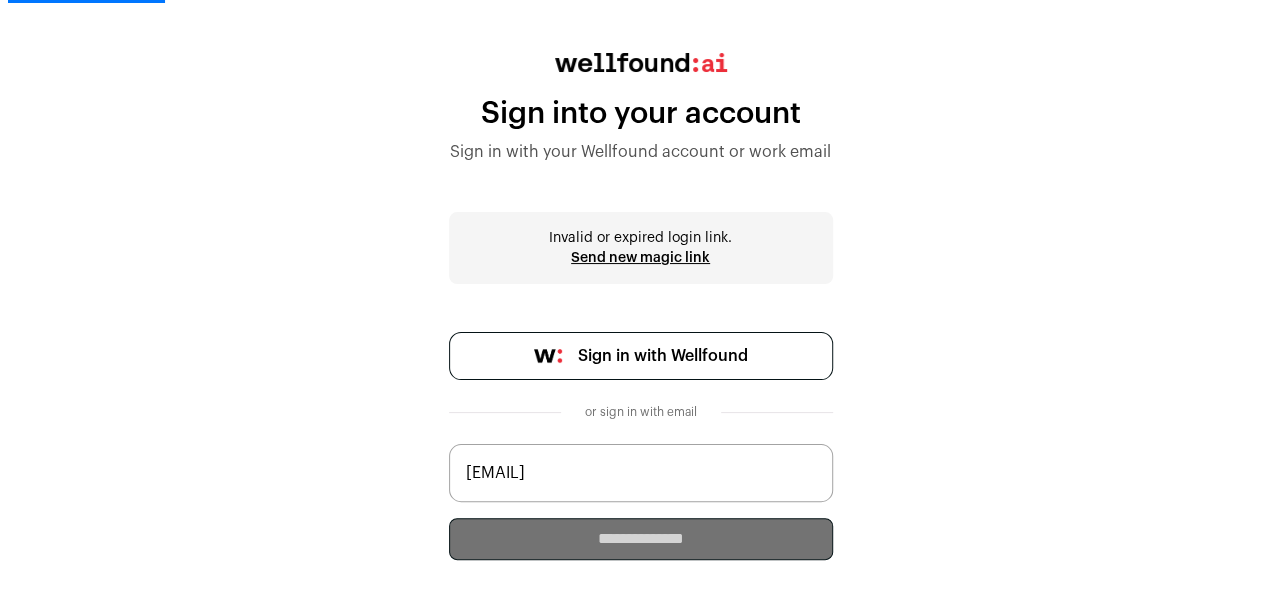 scroll, scrollTop: 0, scrollLeft: 0, axis: both 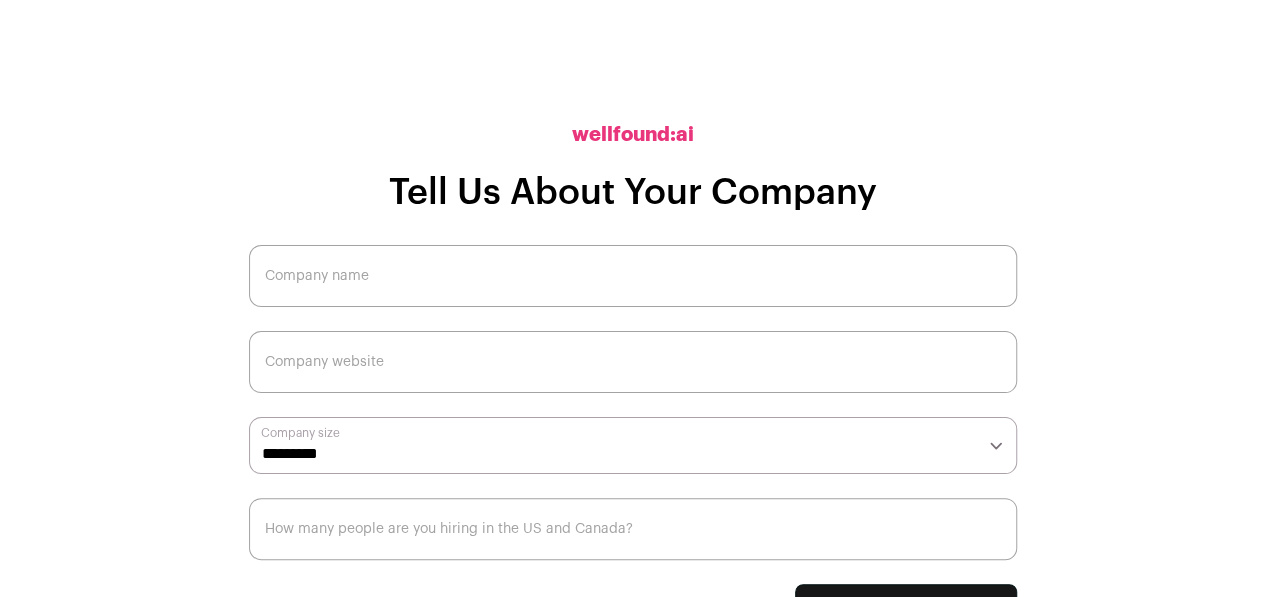 click on "Company name" at bounding box center [633, 276] 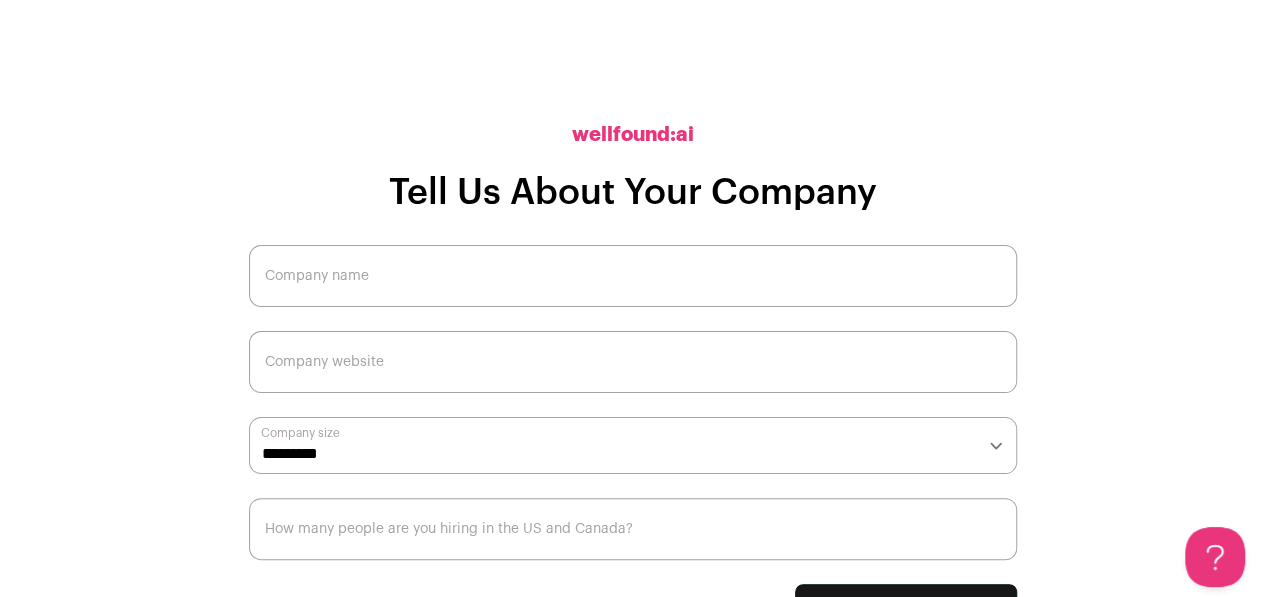 scroll, scrollTop: 0, scrollLeft: 0, axis: both 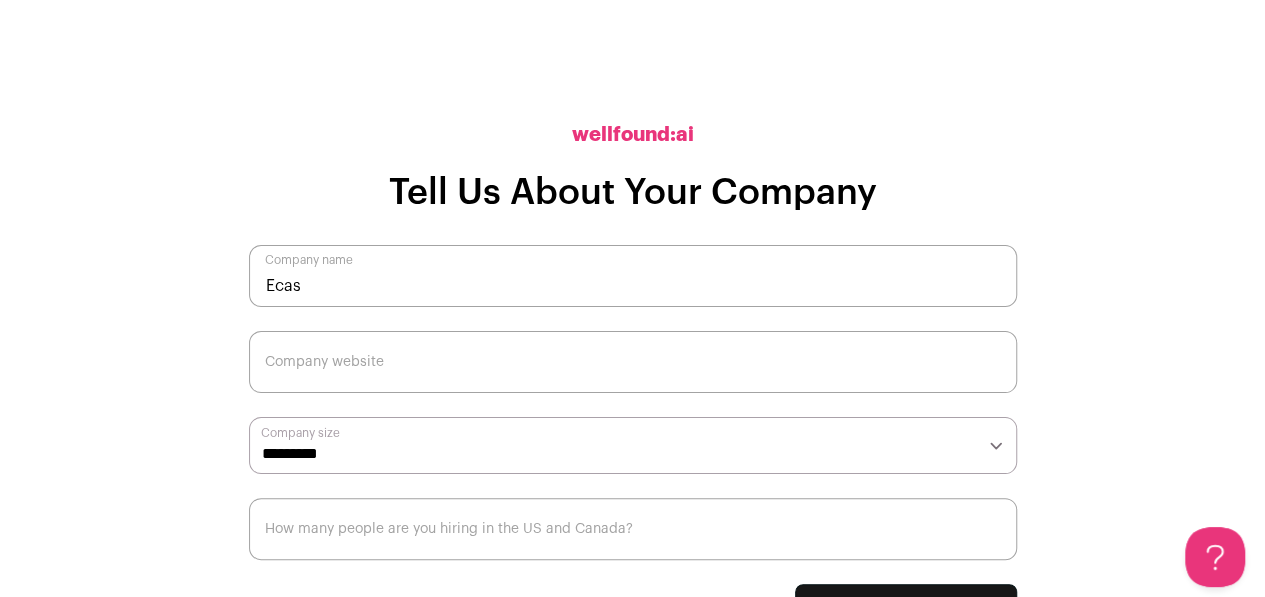 type on "Ecas" 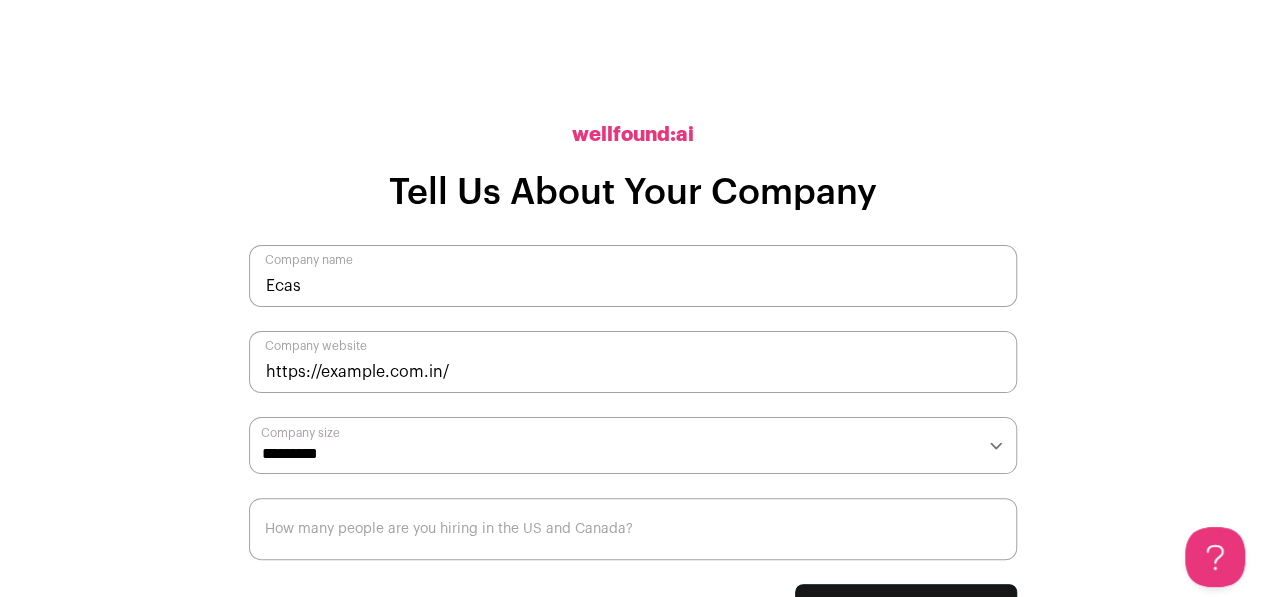 type on "https://example.com.in/" 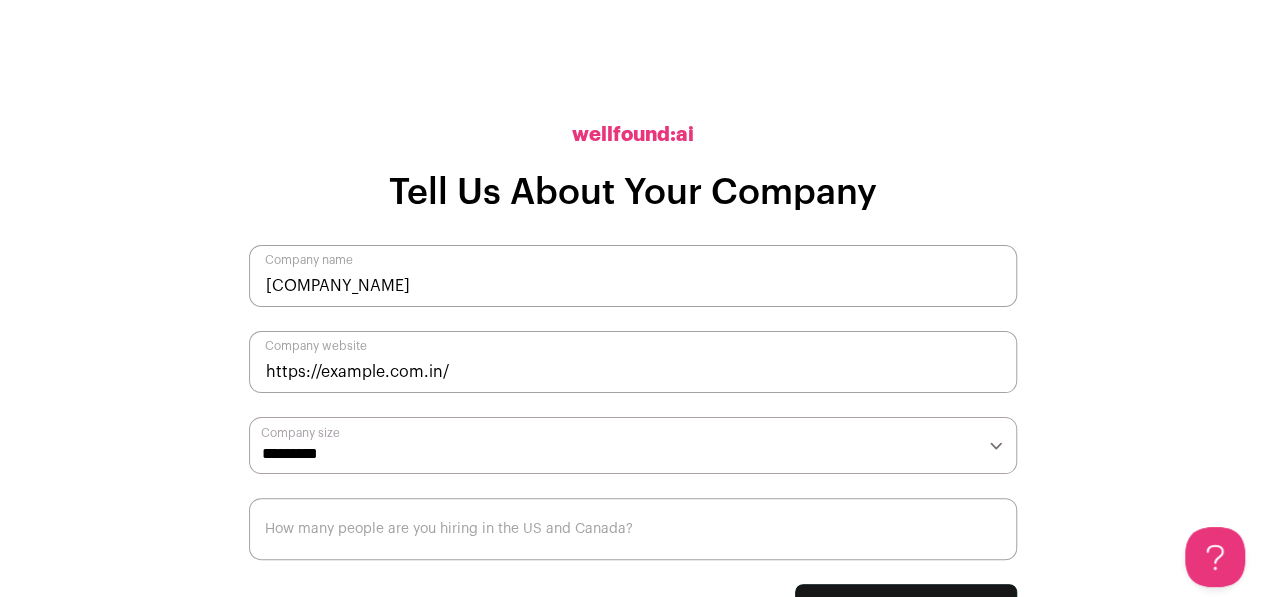 scroll, scrollTop: 28, scrollLeft: 0, axis: vertical 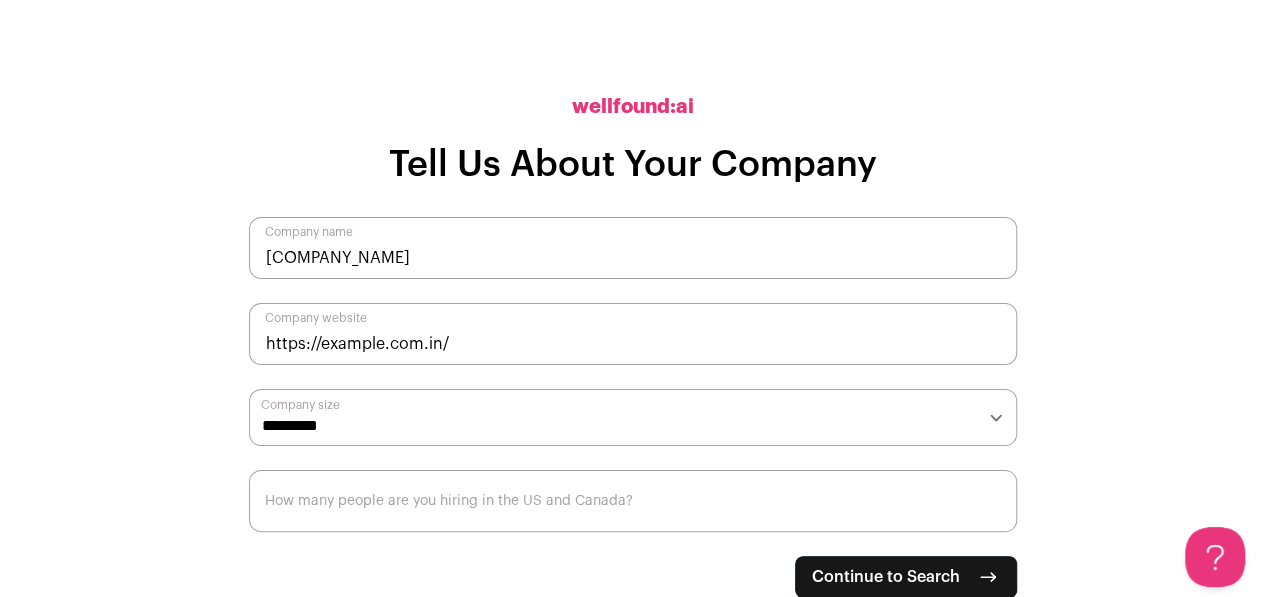type on "[COMPANY_NAME]" 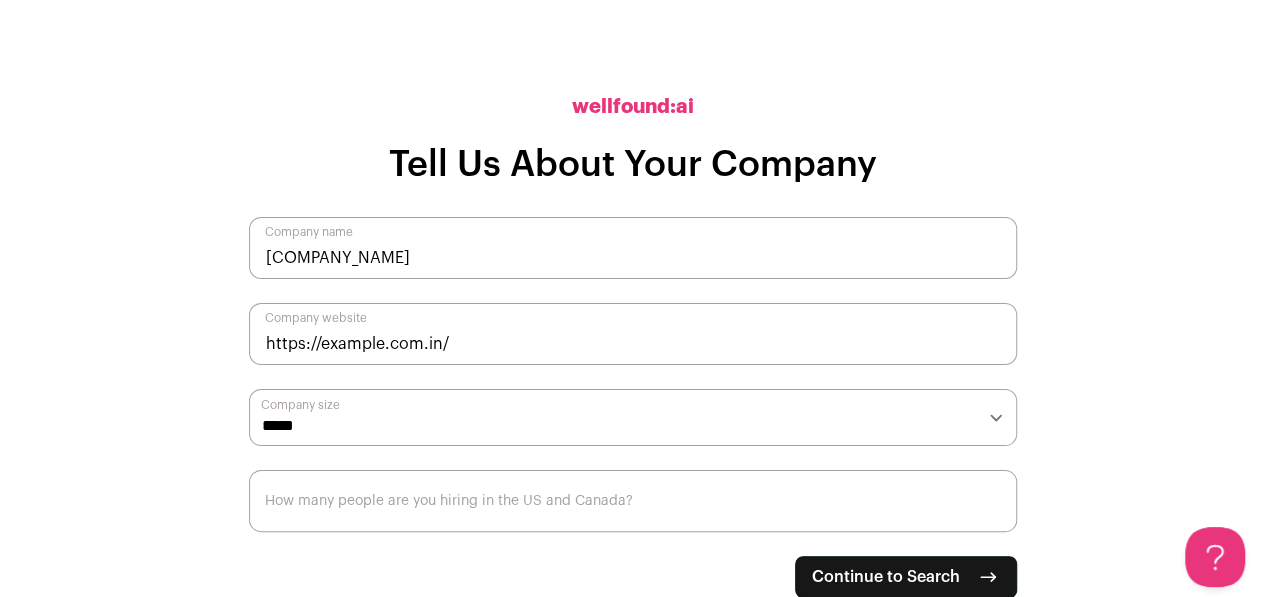 click on "**********" at bounding box center [633, 407] 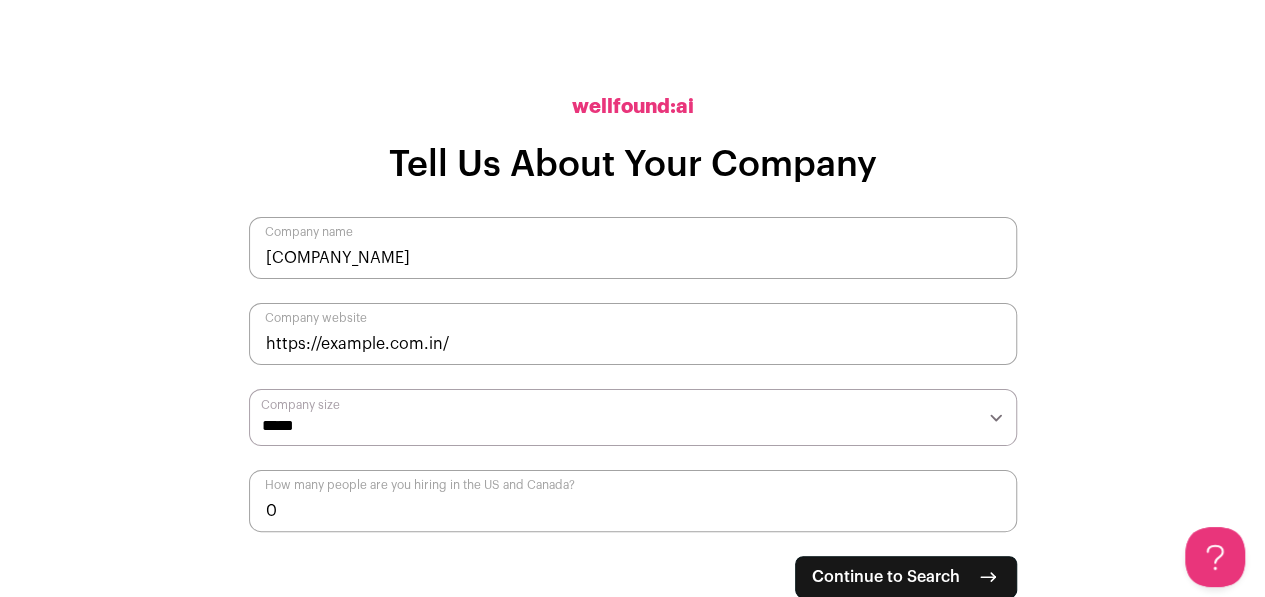 type on "0" 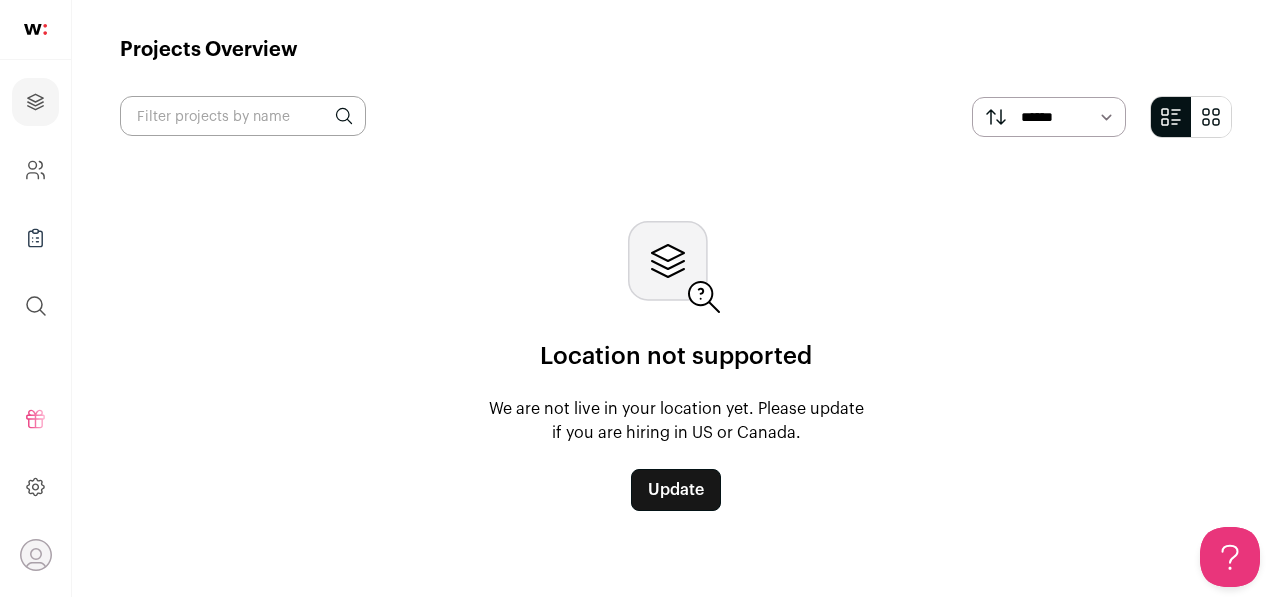 scroll, scrollTop: 0, scrollLeft: 0, axis: both 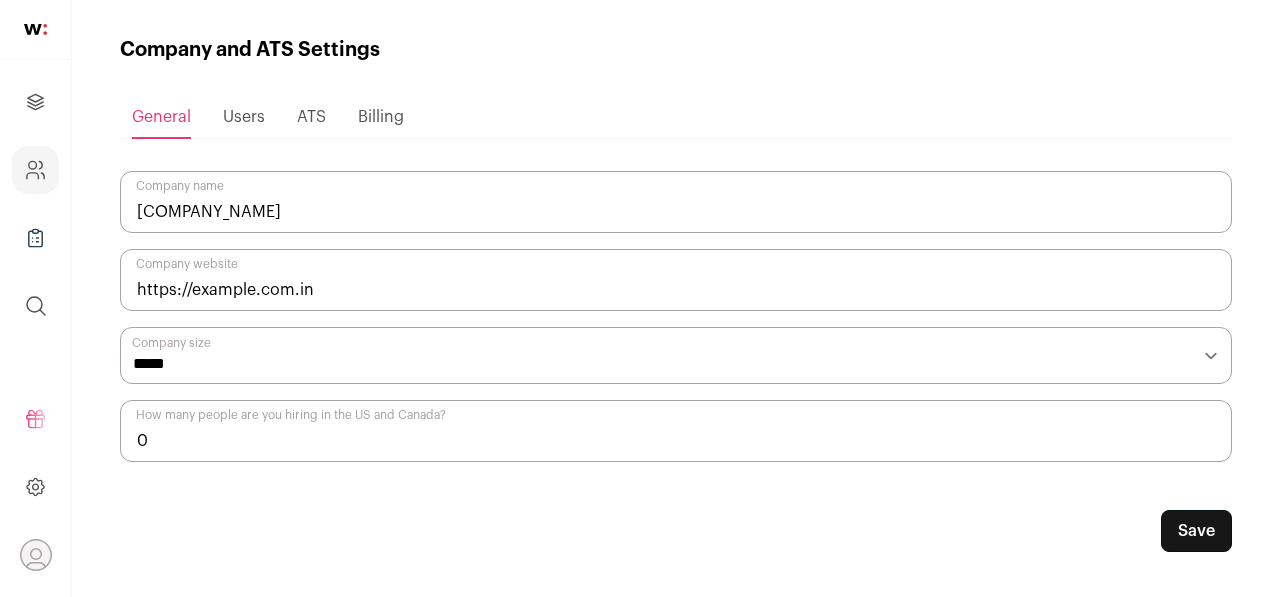 click on "Users" at bounding box center [244, 117] 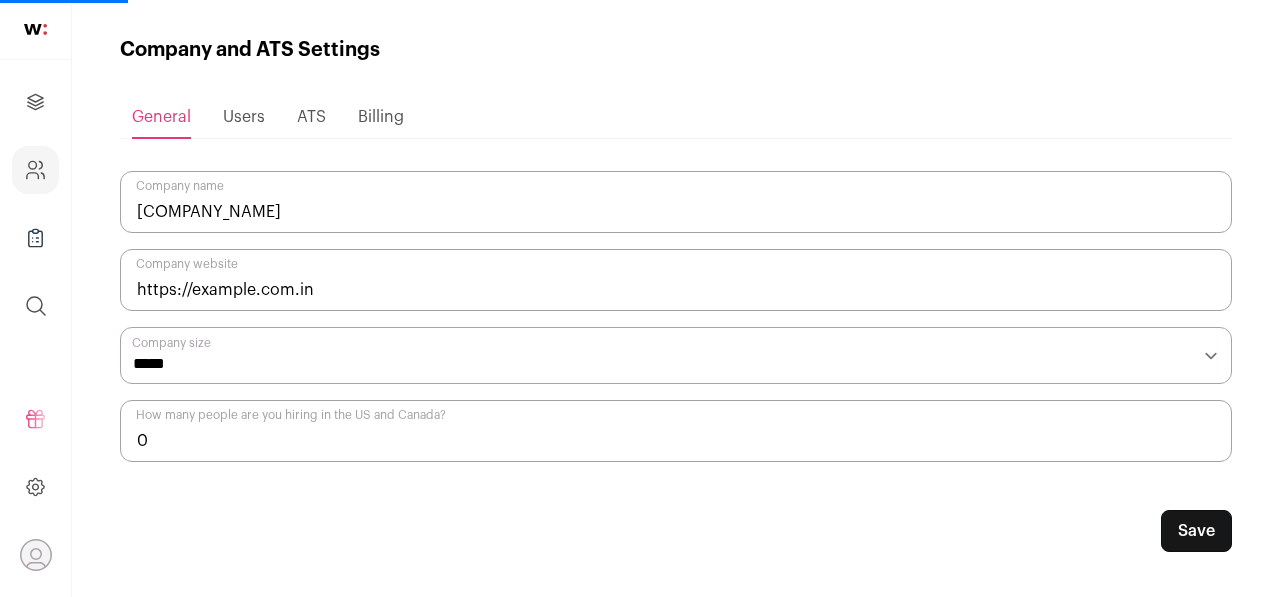click on "Users" at bounding box center [244, 117] 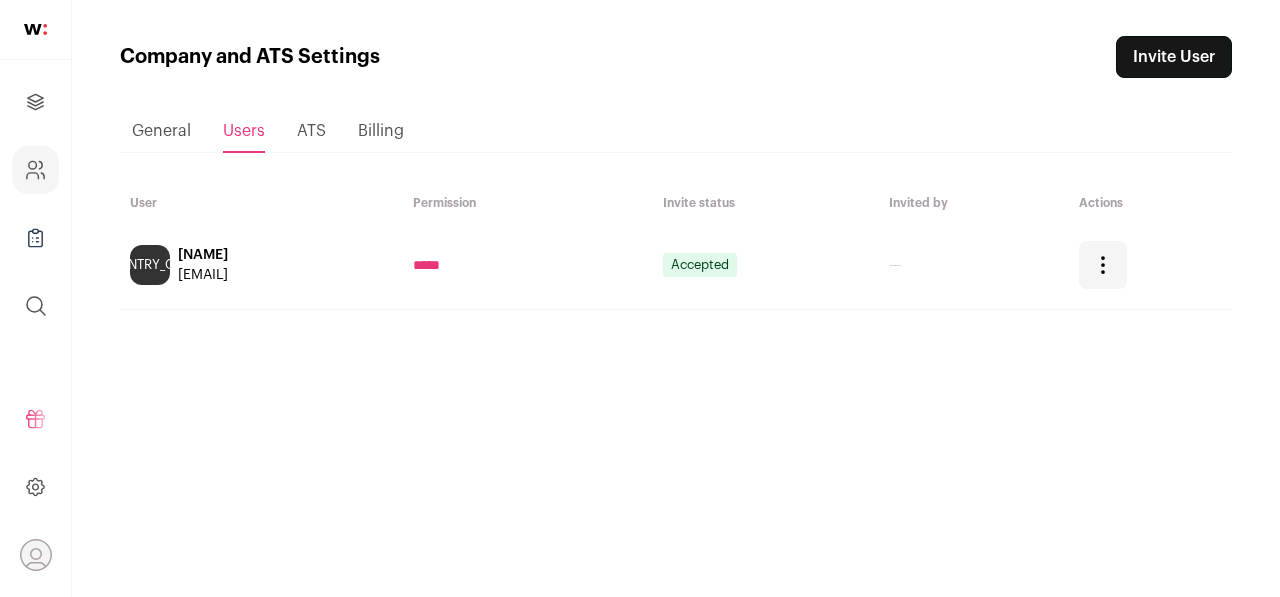 click on "ATS" at bounding box center [311, 131] 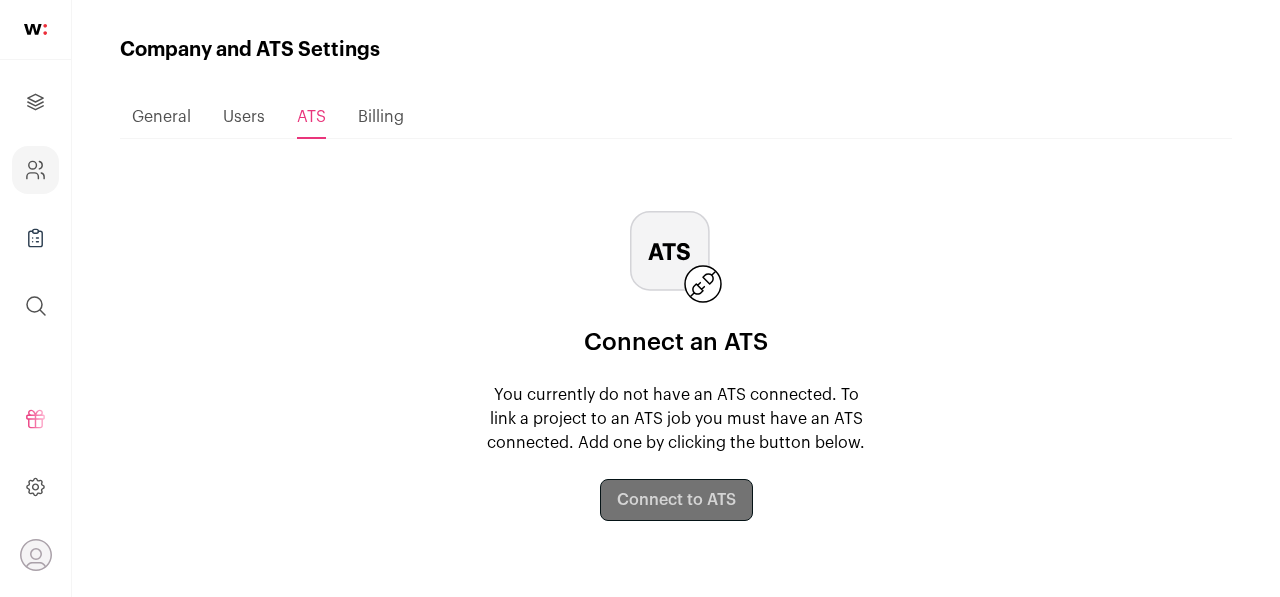 click on "General
Users
ATS
Billing" at bounding box center [676, 117] 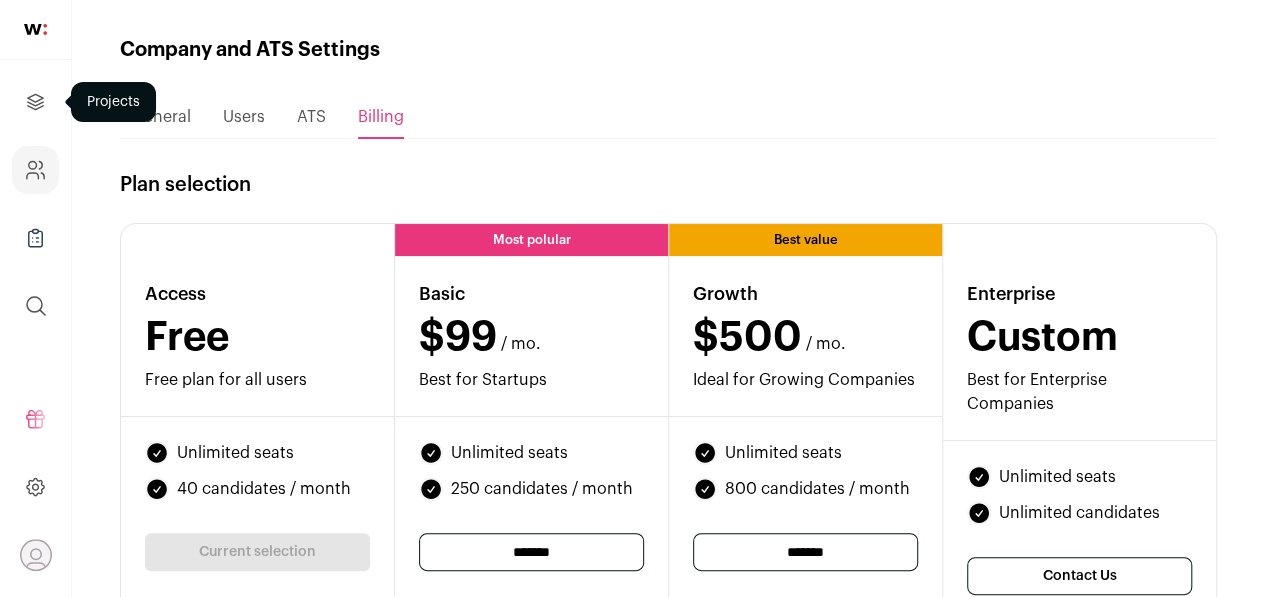 click at bounding box center (35, 102) 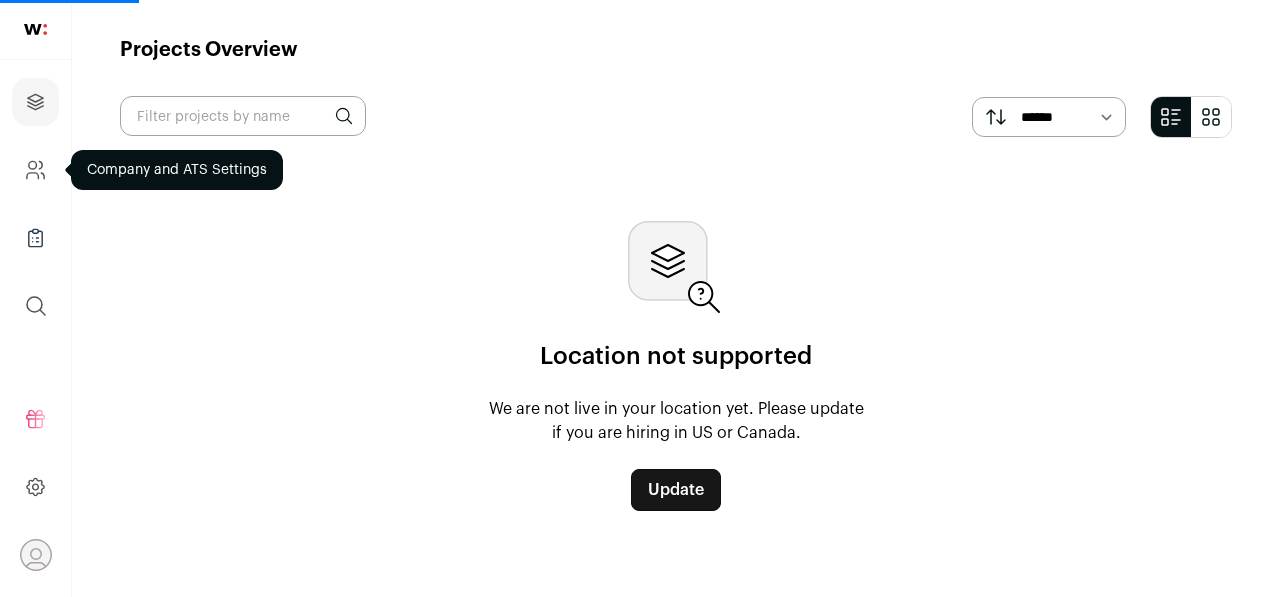 click at bounding box center [35, 170] 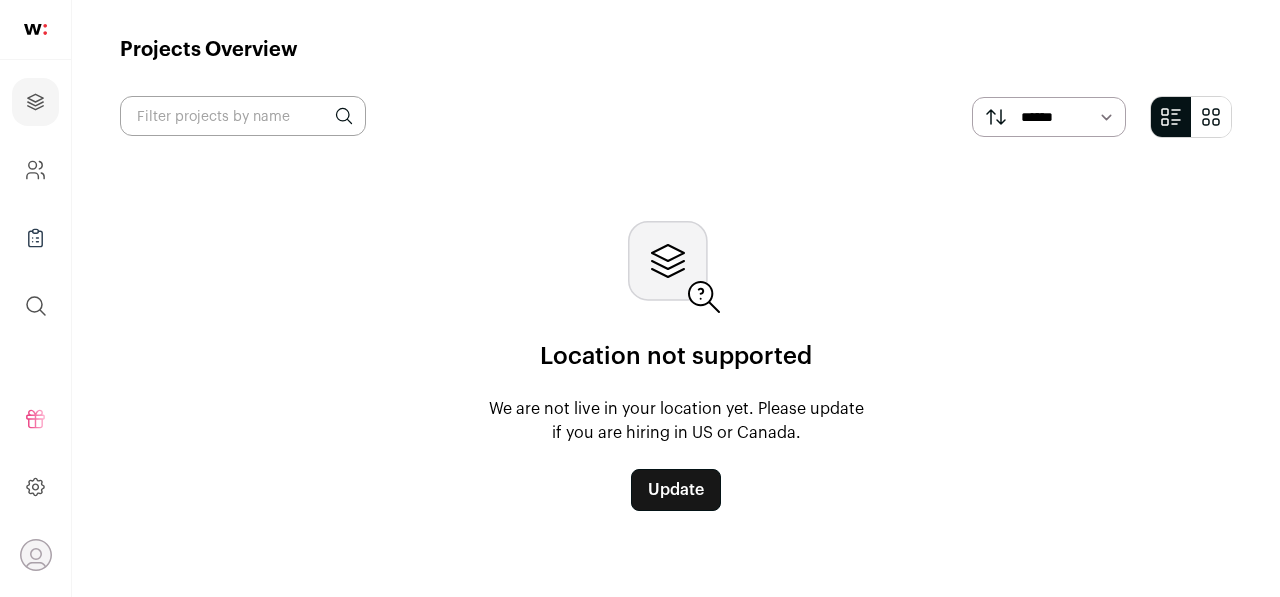 click on "Update" at bounding box center [676, 490] 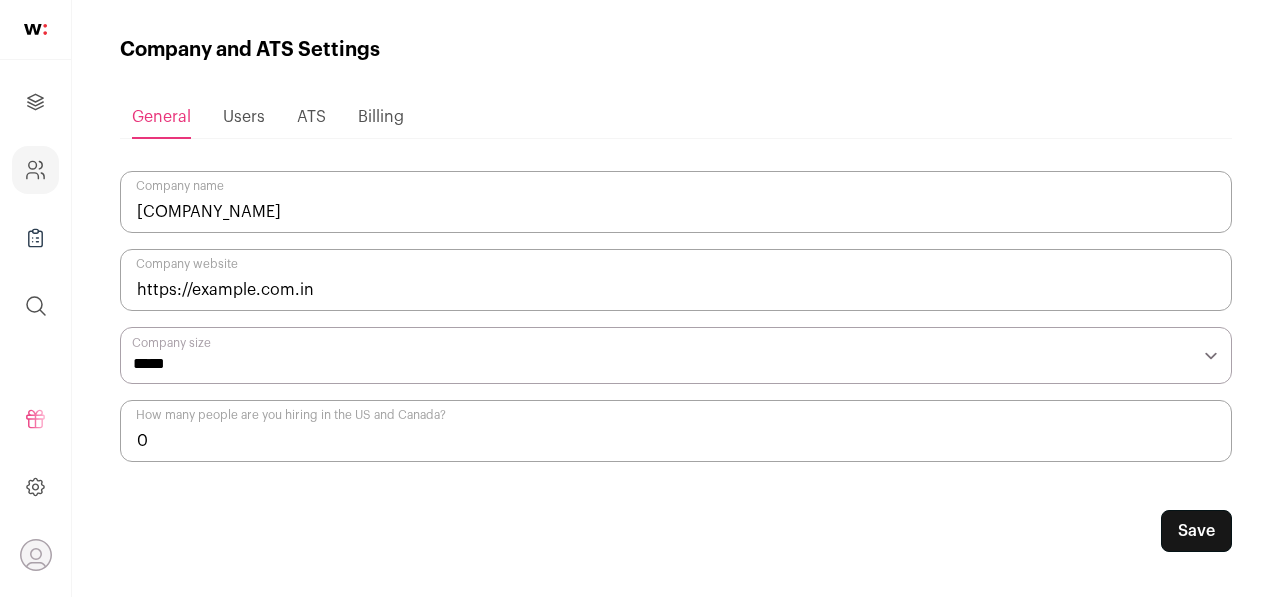 click at bounding box center [35, 555] 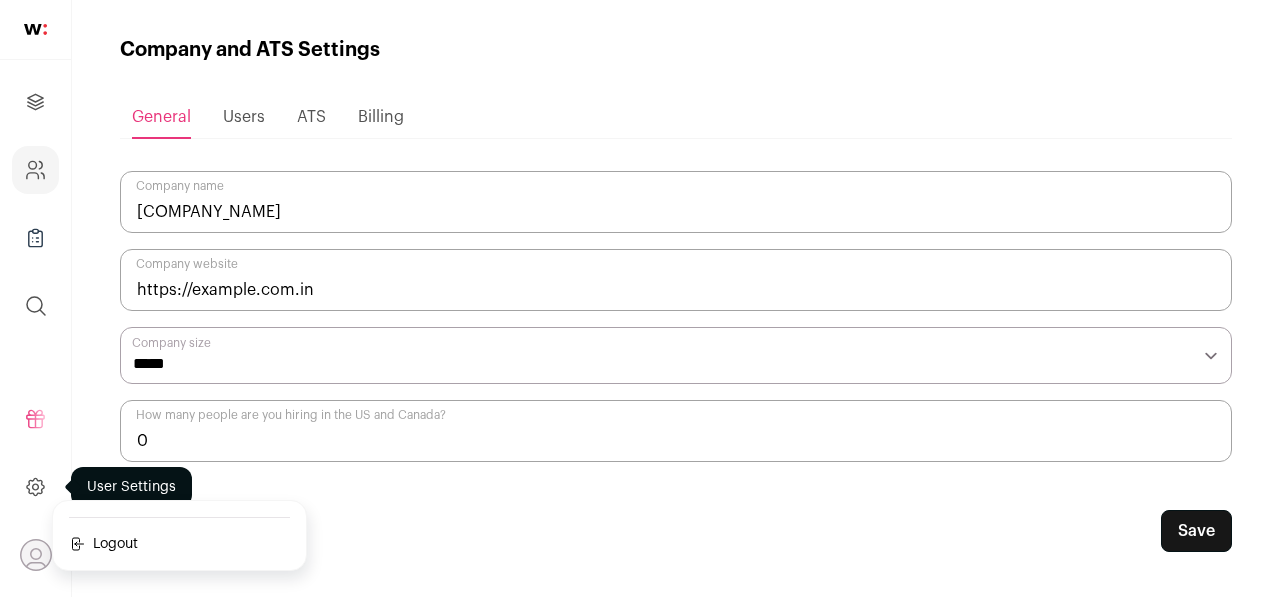 click at bounding box center [35, 487] 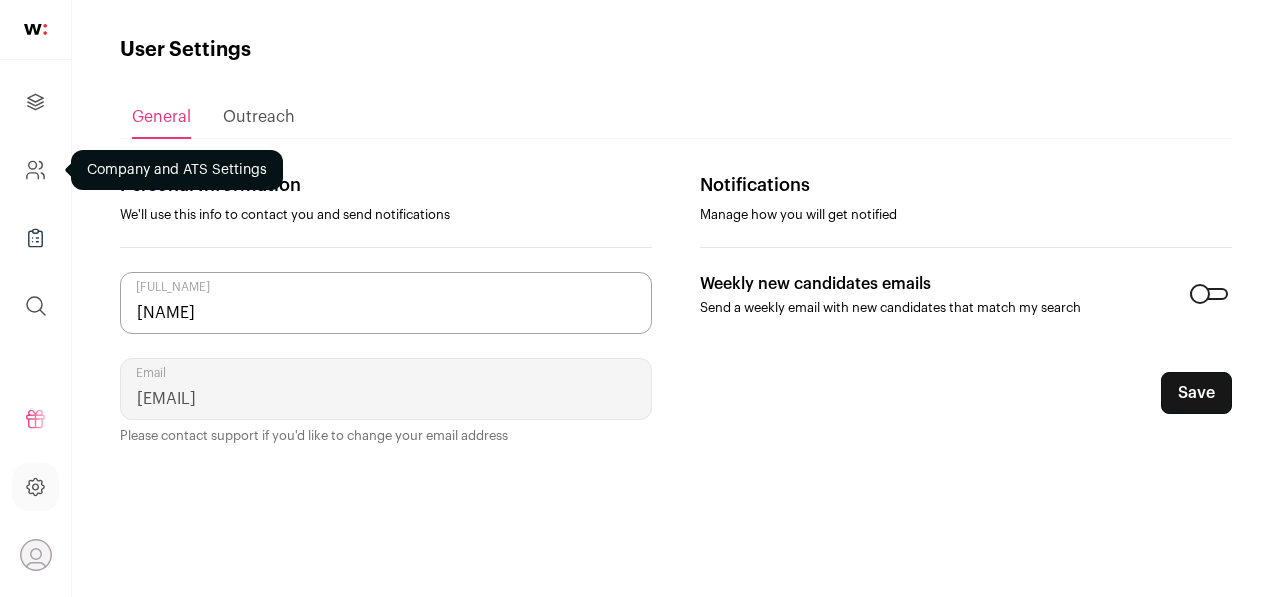 click at bounding box center (35, 170) 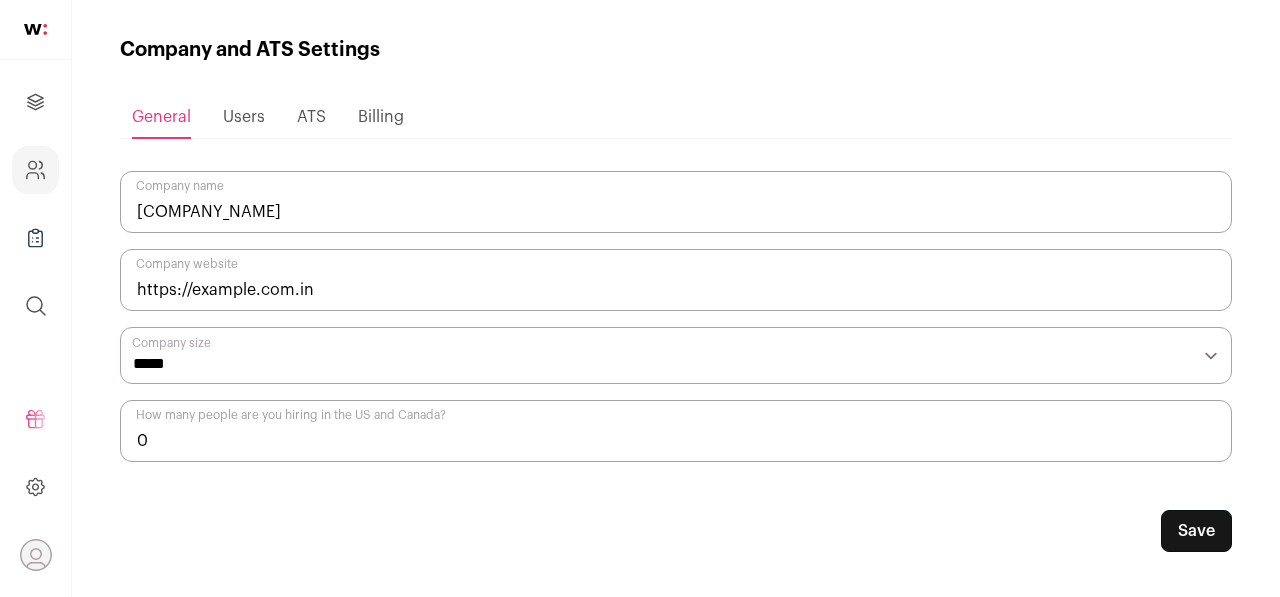click on "Users" at bounding box center (244, 117) 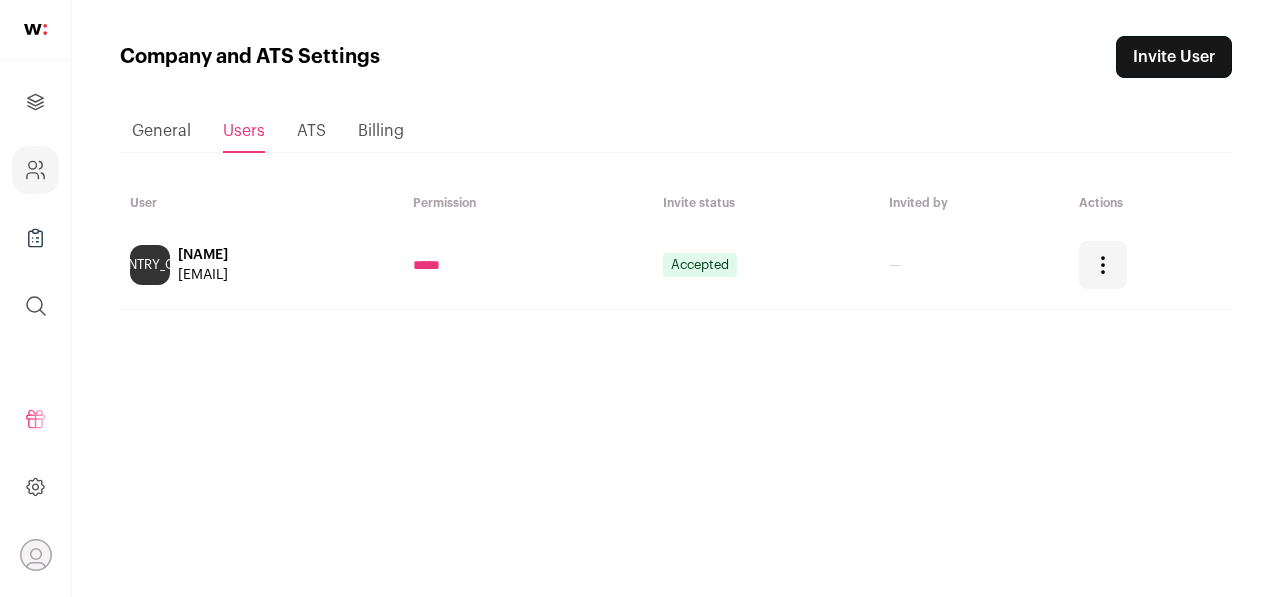 click on "ATS" at bounding box center [311, 131] 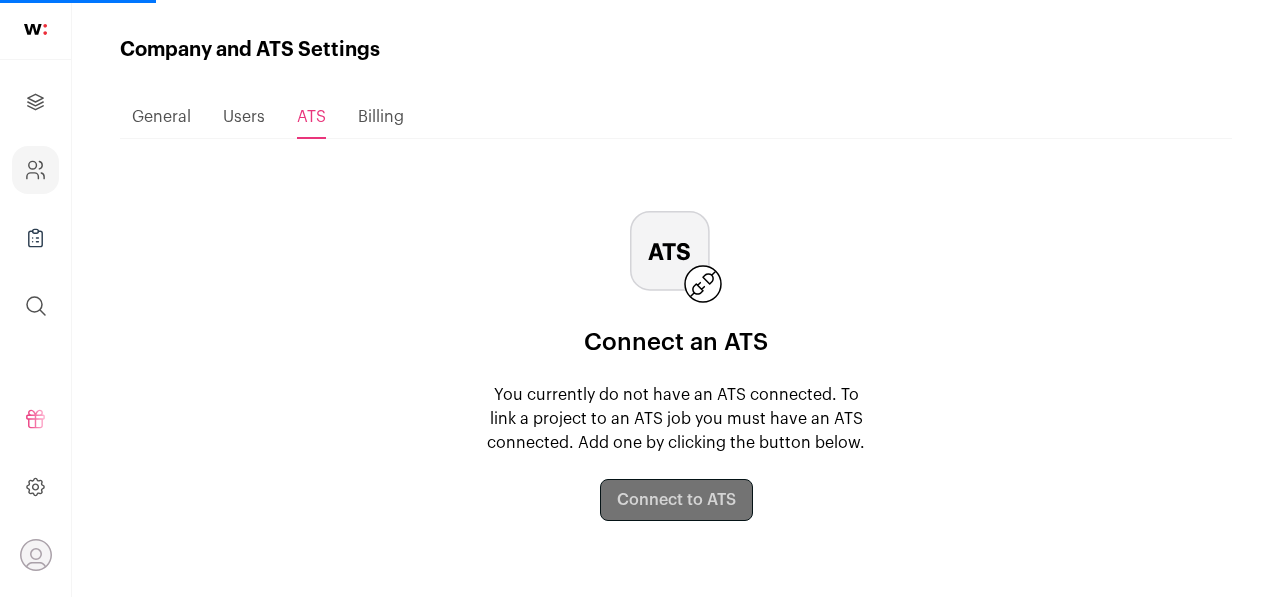 click on "Connect an ATS
You currently do not have an ATS connected. To link a project to an ATS job you must have an ATS connected. Add one by clicking the button below.
Connect to ATS" at bounding box center (676, 366) 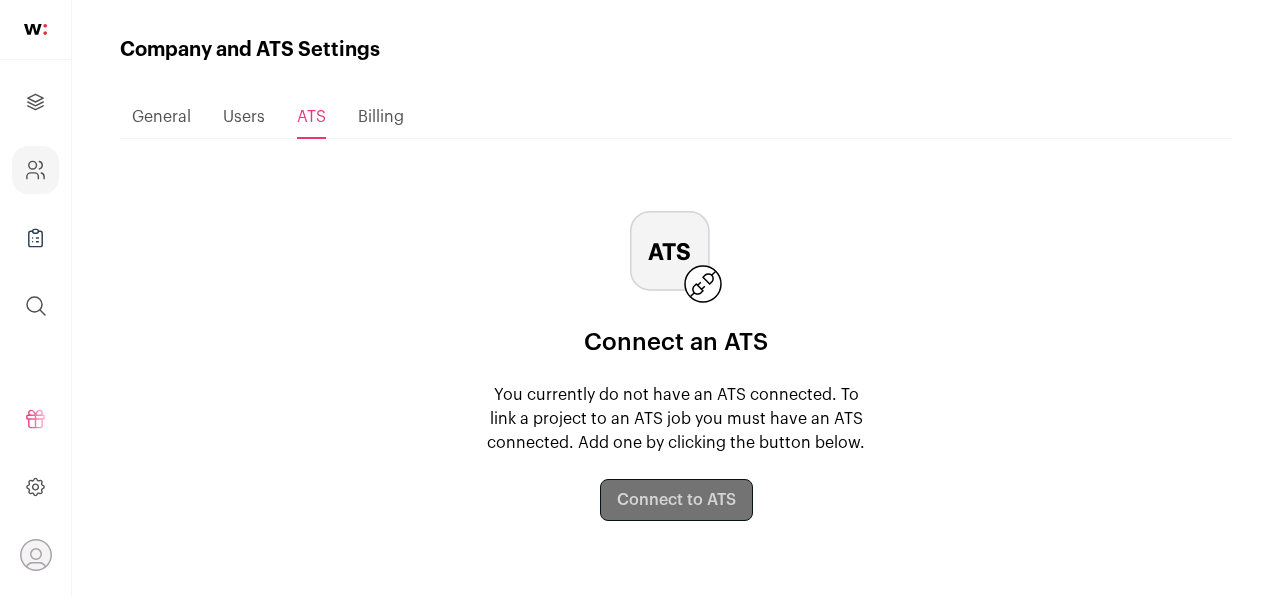 click on "Connect an ATS
You currently do not have an ATS connected. To link a project to an ATS job you must have an ATS connected. Add one by clicking the button below.
Connect to ATS" at bounding box center [676, 366] 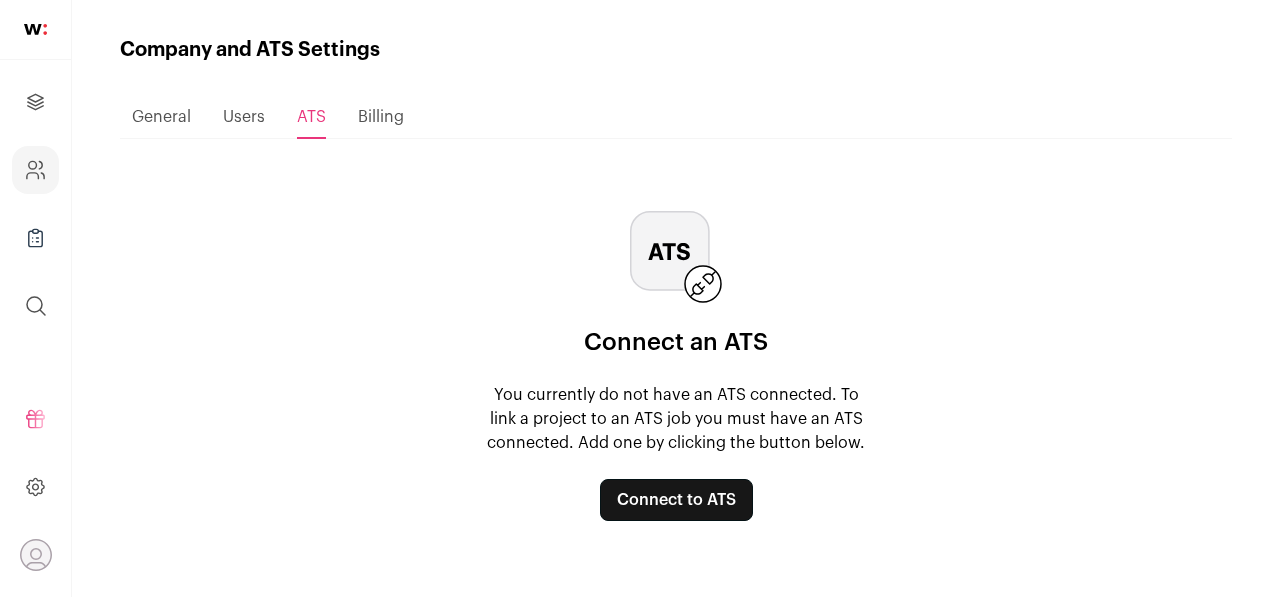 click on "Connect to ATS" at bounding box center [676, 500] 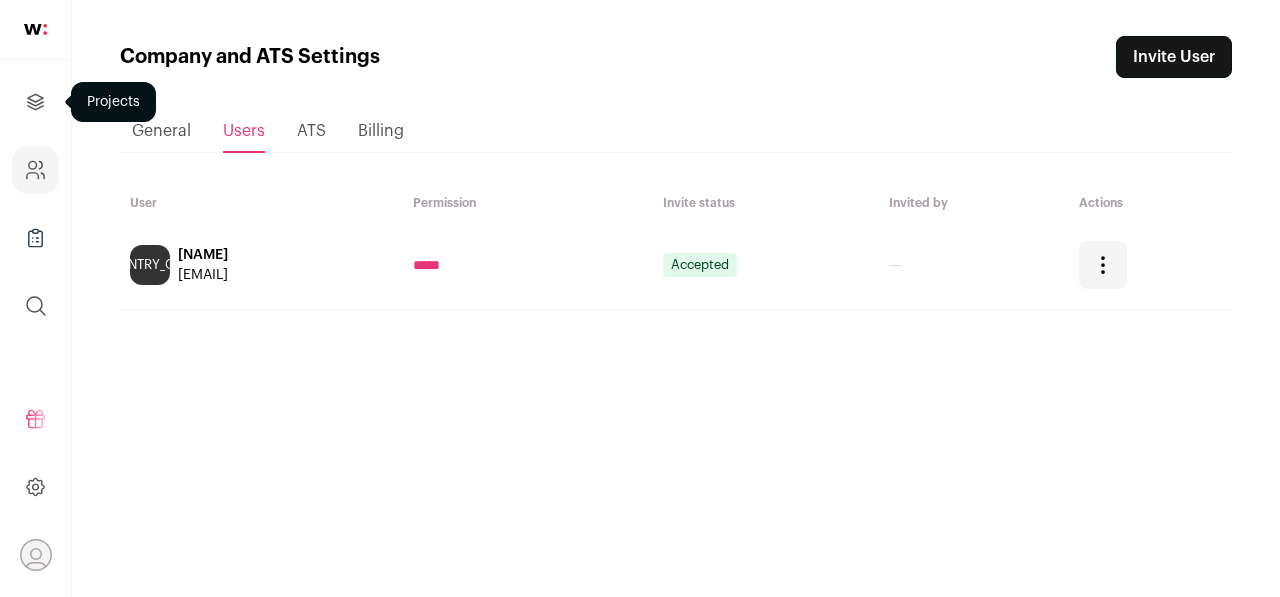 click at bounding box center (35, 102) 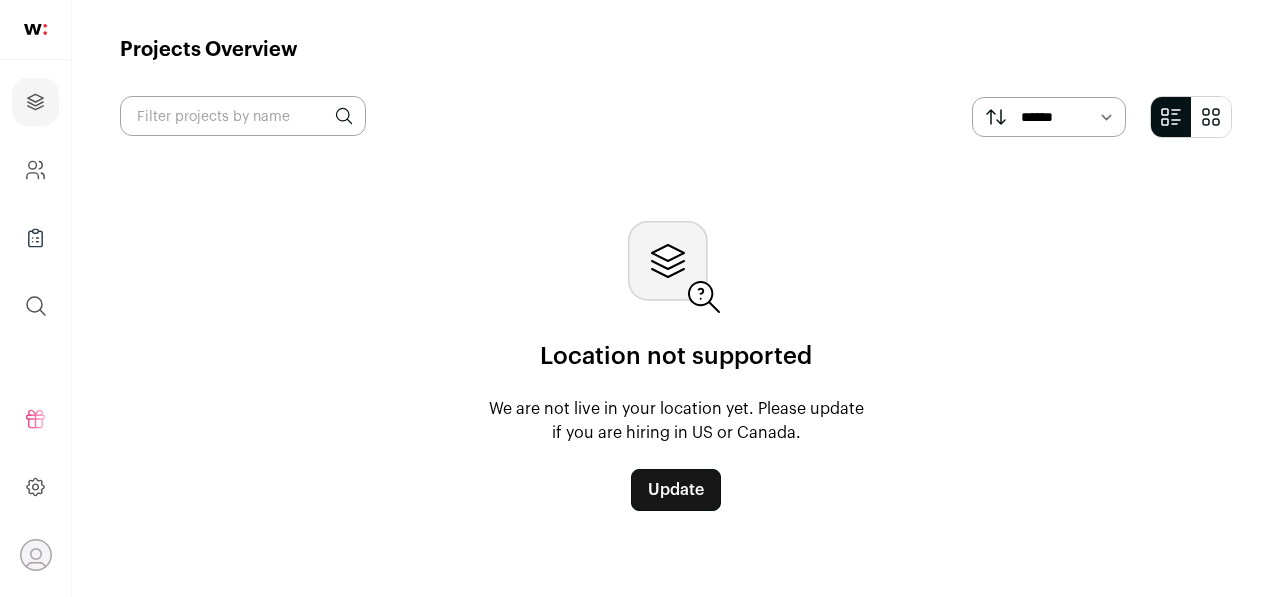 click on "Update" at bounding box center [676, 490] 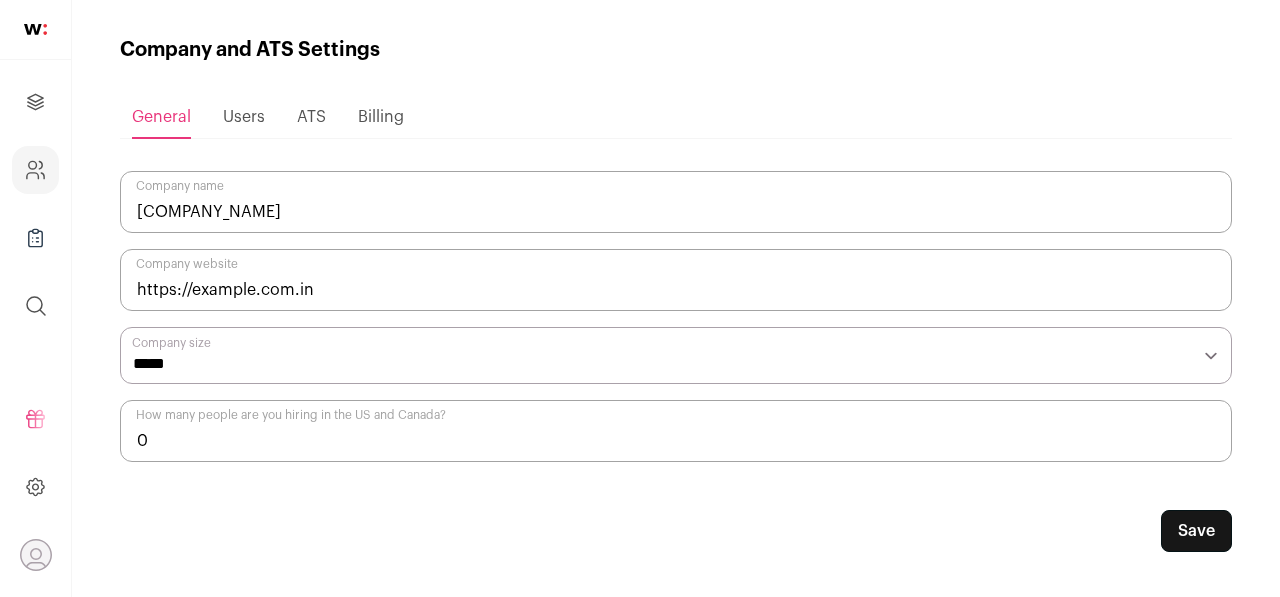 click on "0" at bounding box center (676, 431) 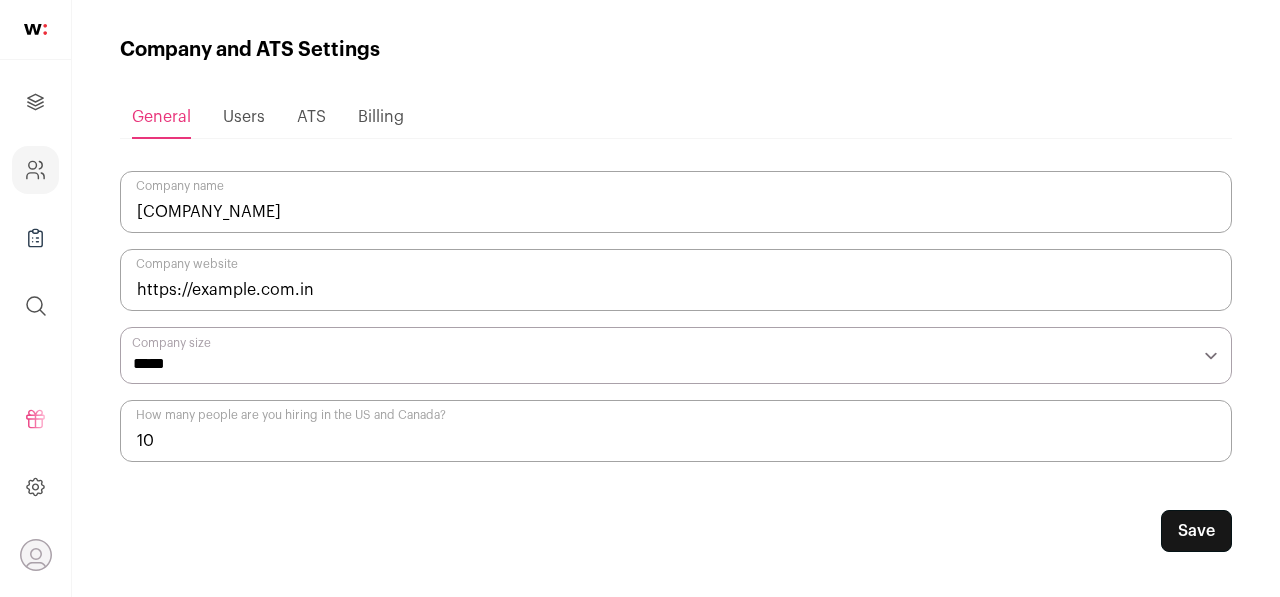 type on "10" 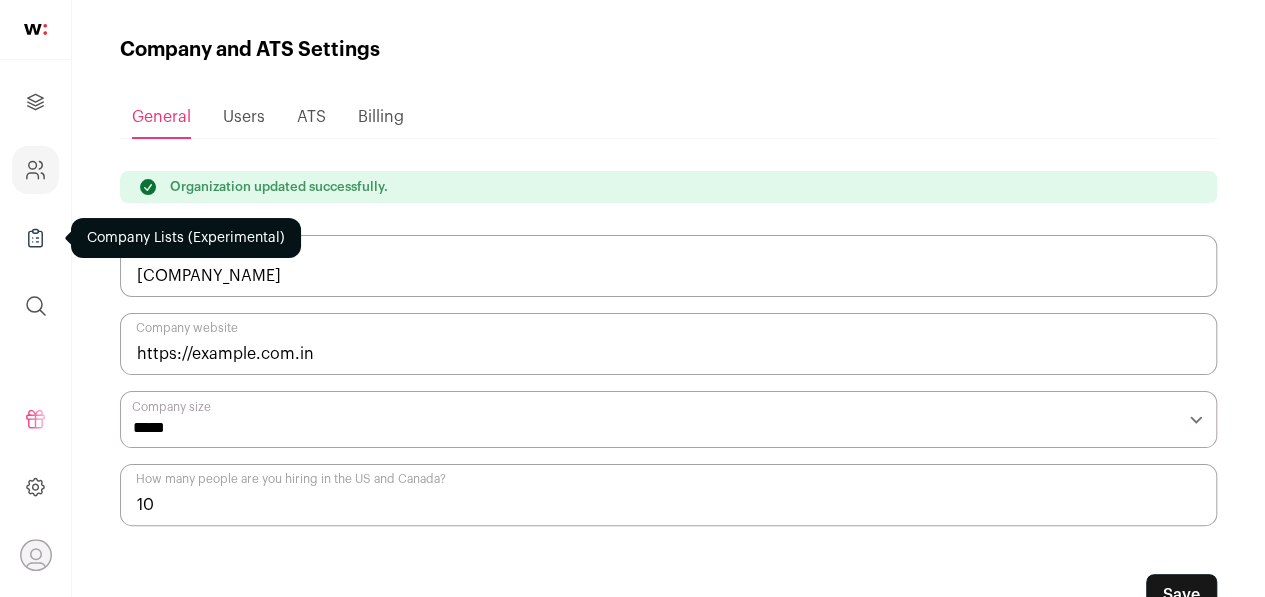 click at bounding box center (35, 238) 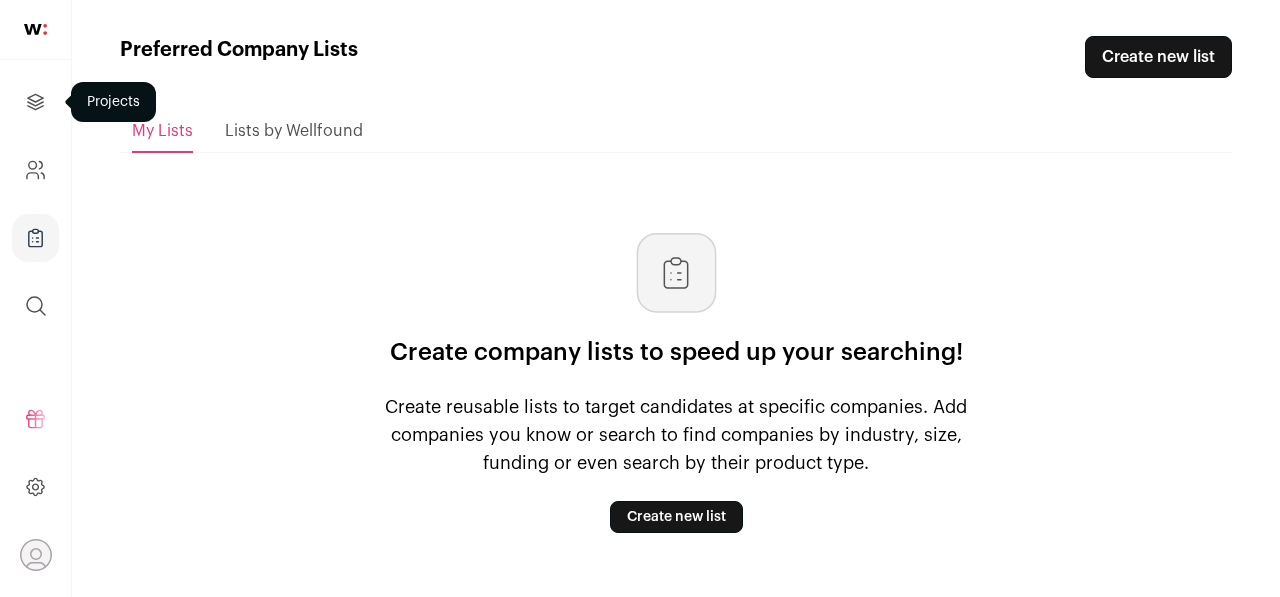 click at bounding box center (35, 102) 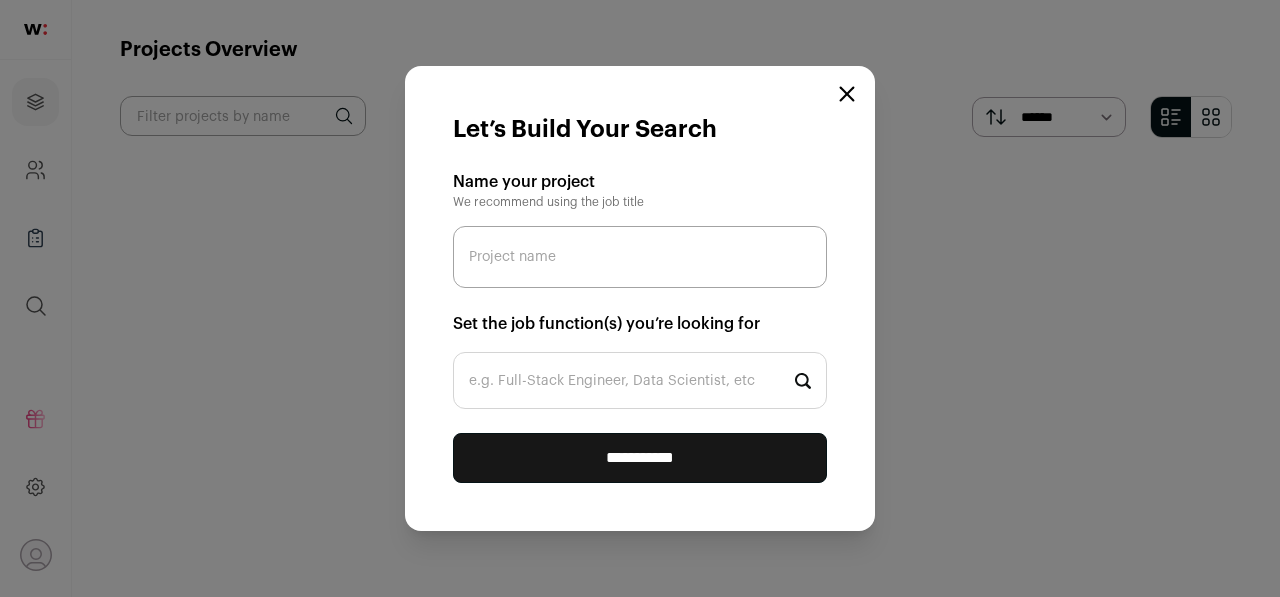 click on "**********" at bounding box center [640, 298] 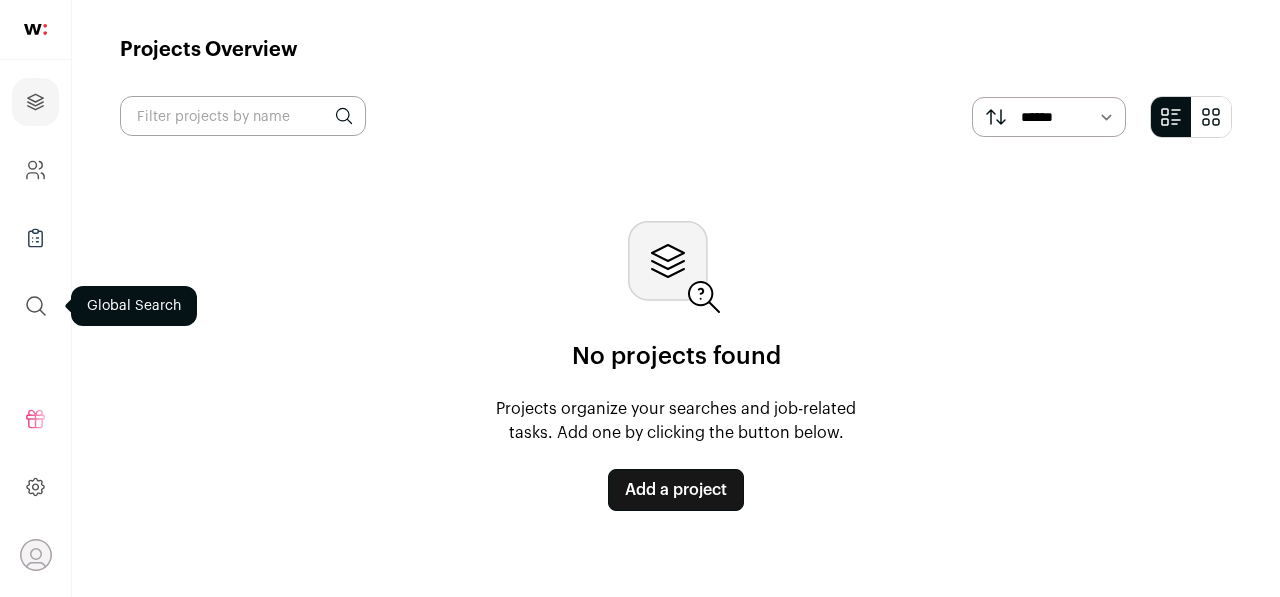 click at bounding box center (36, 306) 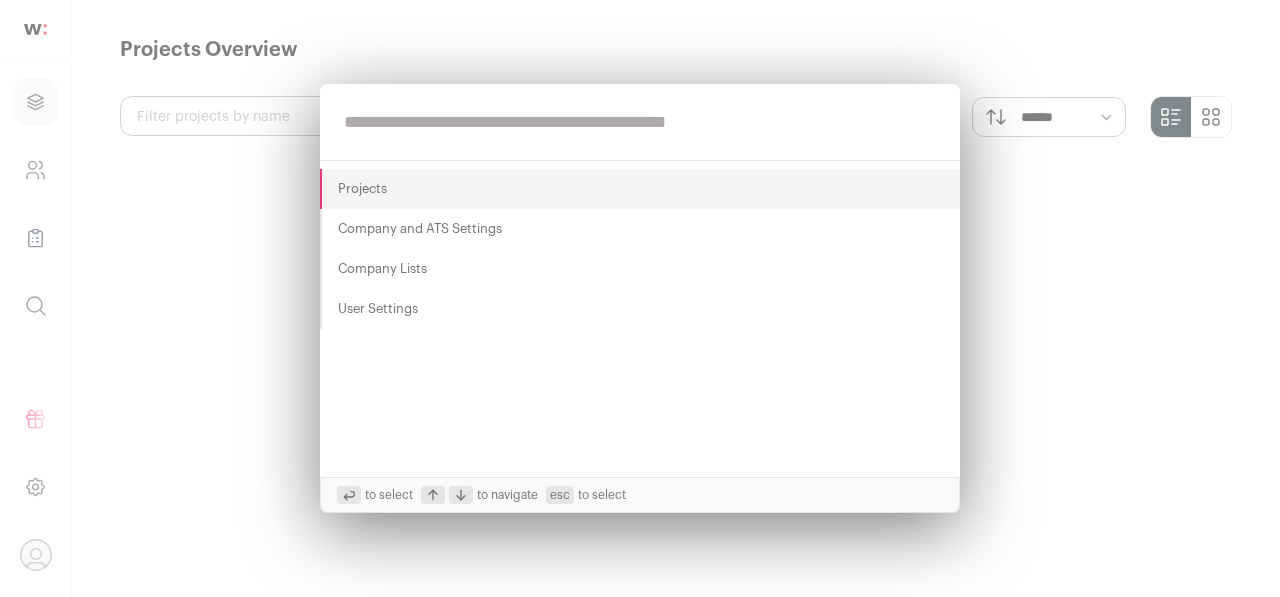 click on "Company and ATS Settings" at bounding box center (640, 229) 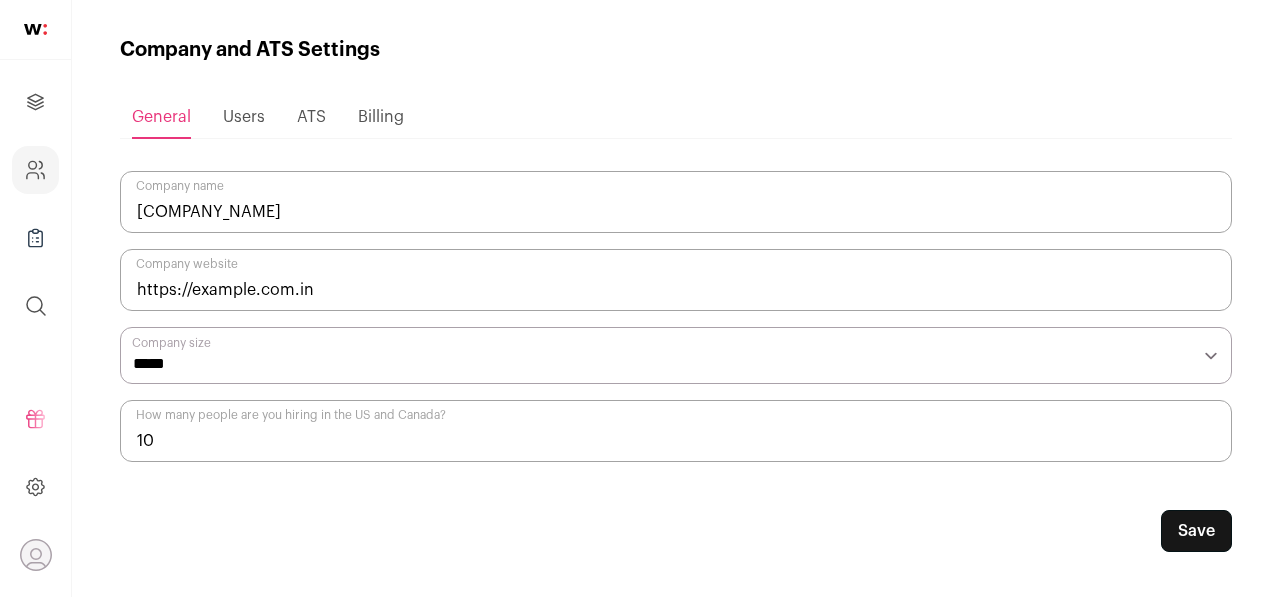 click on "Users" at bounding box center (244, 117) 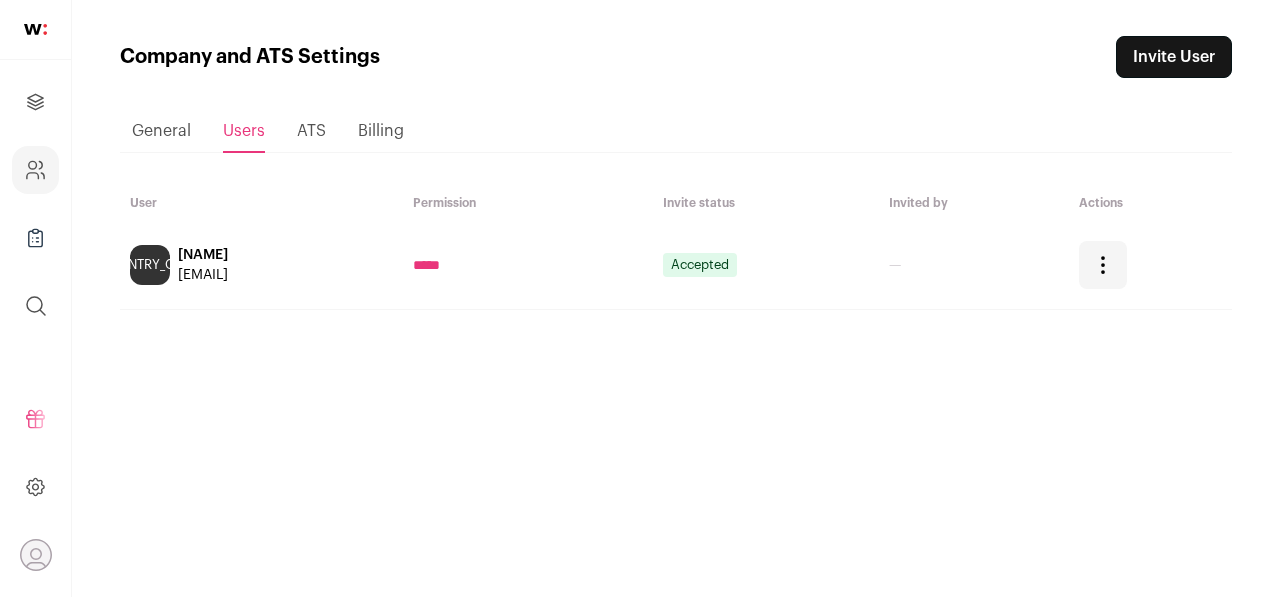 click at bounding box center [1103, 265] 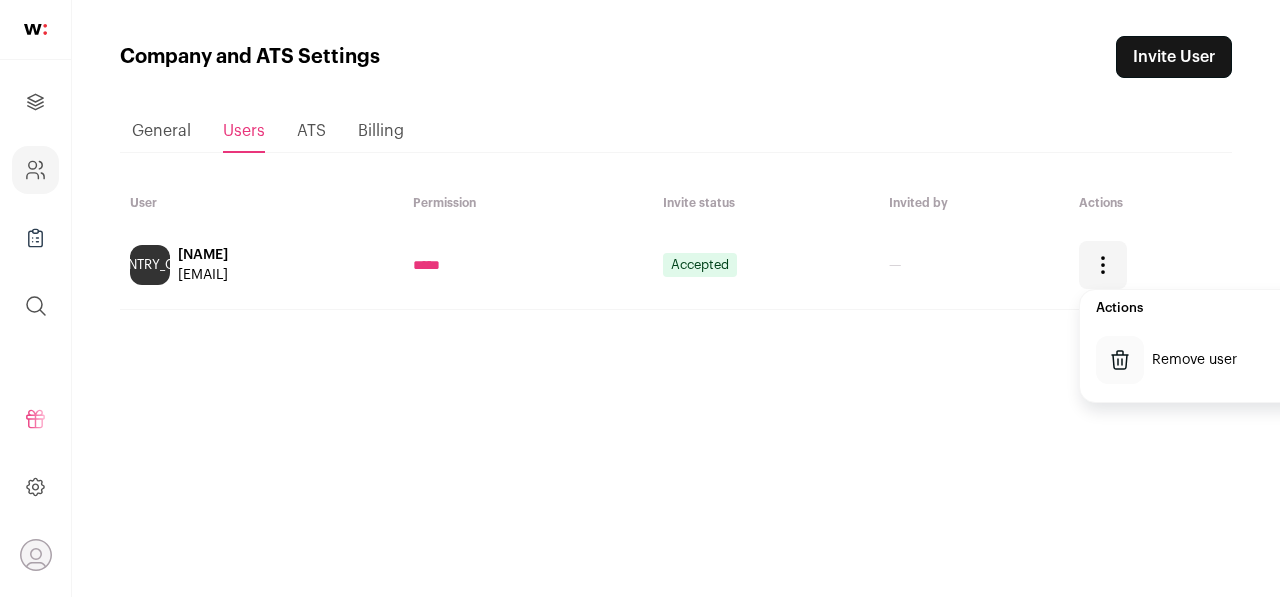 click on "[COUNTRY_CODE]" at bounding box center [150, 265] 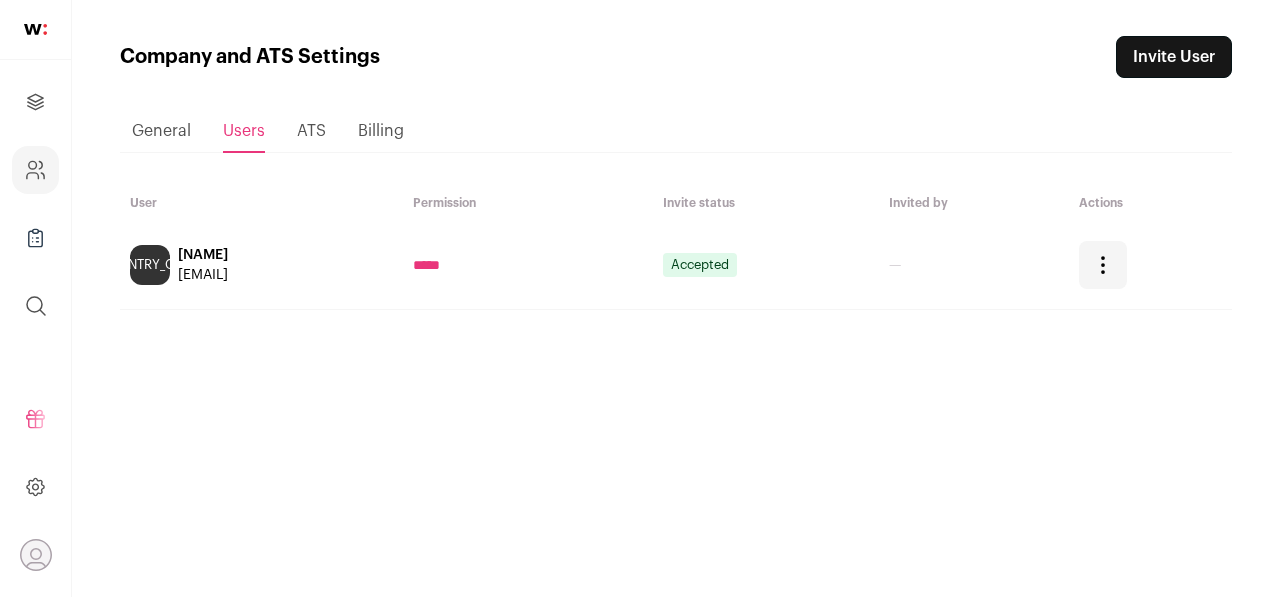 click on "[EMAIL]" at bounding box center (203, 275) 